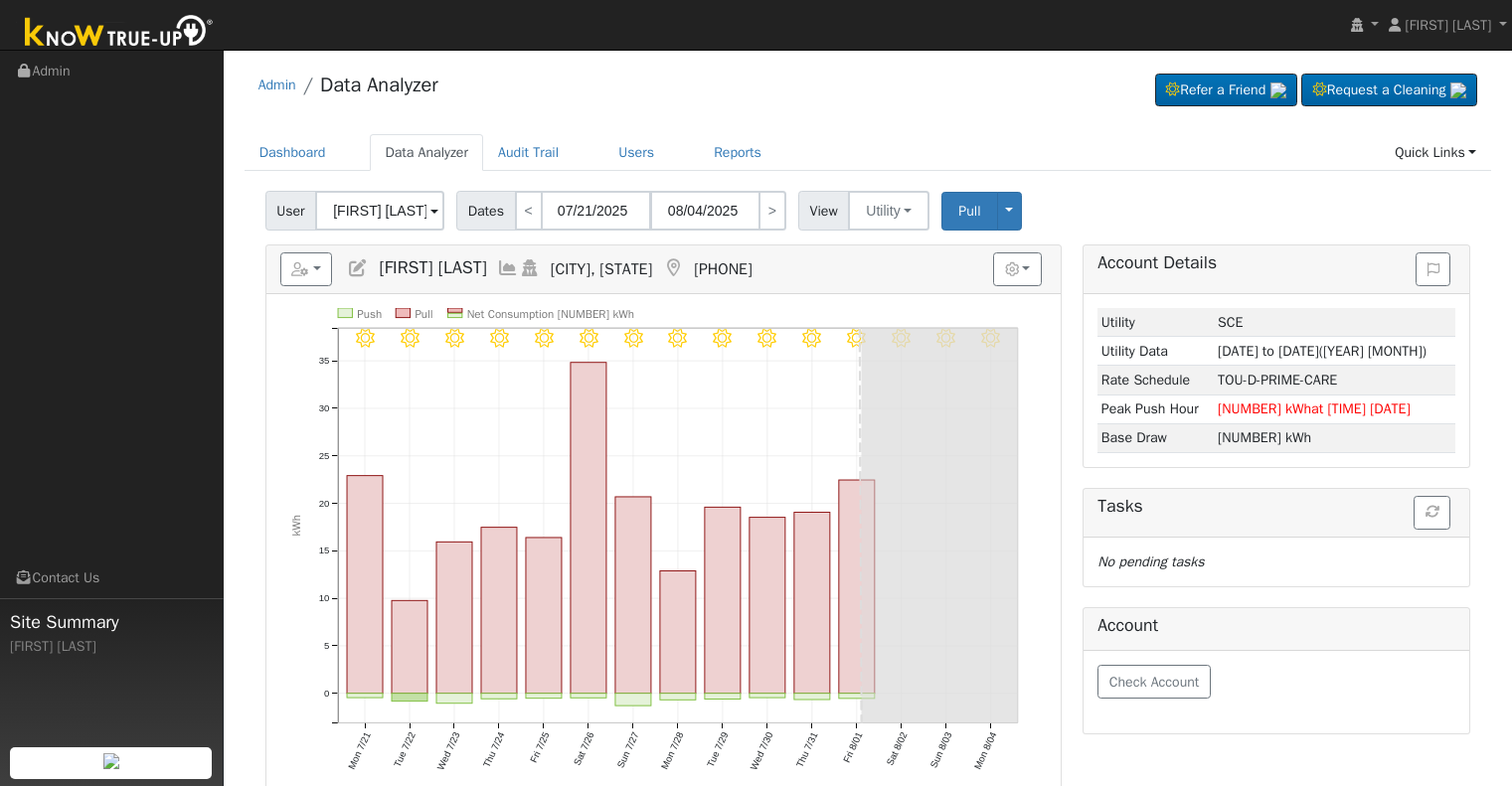 scroll, scrollTop: 0, scrollLeft: 0, axis: both 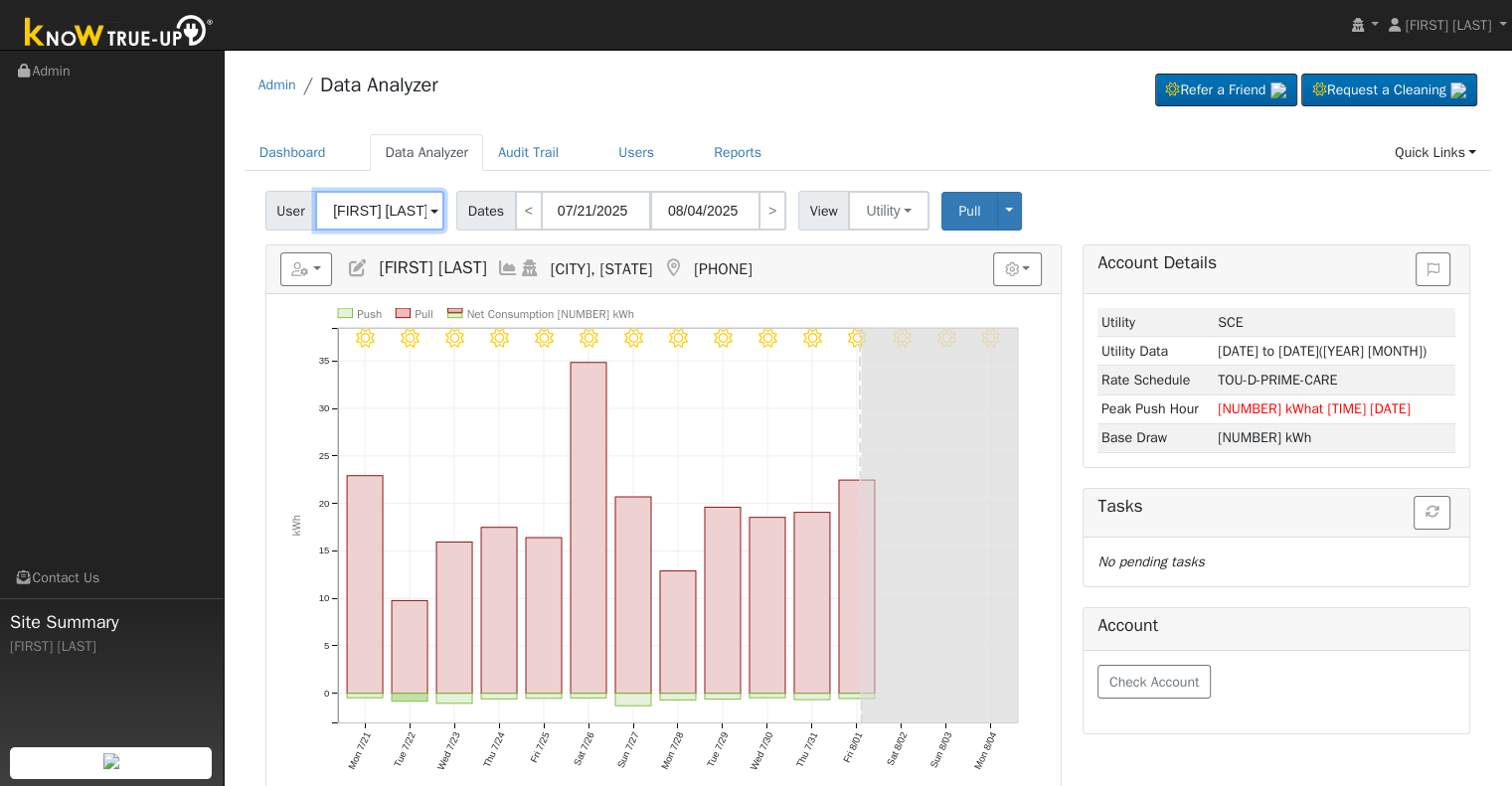 click on "[FIRST] [LAST]" at bounding box center [380, 211] 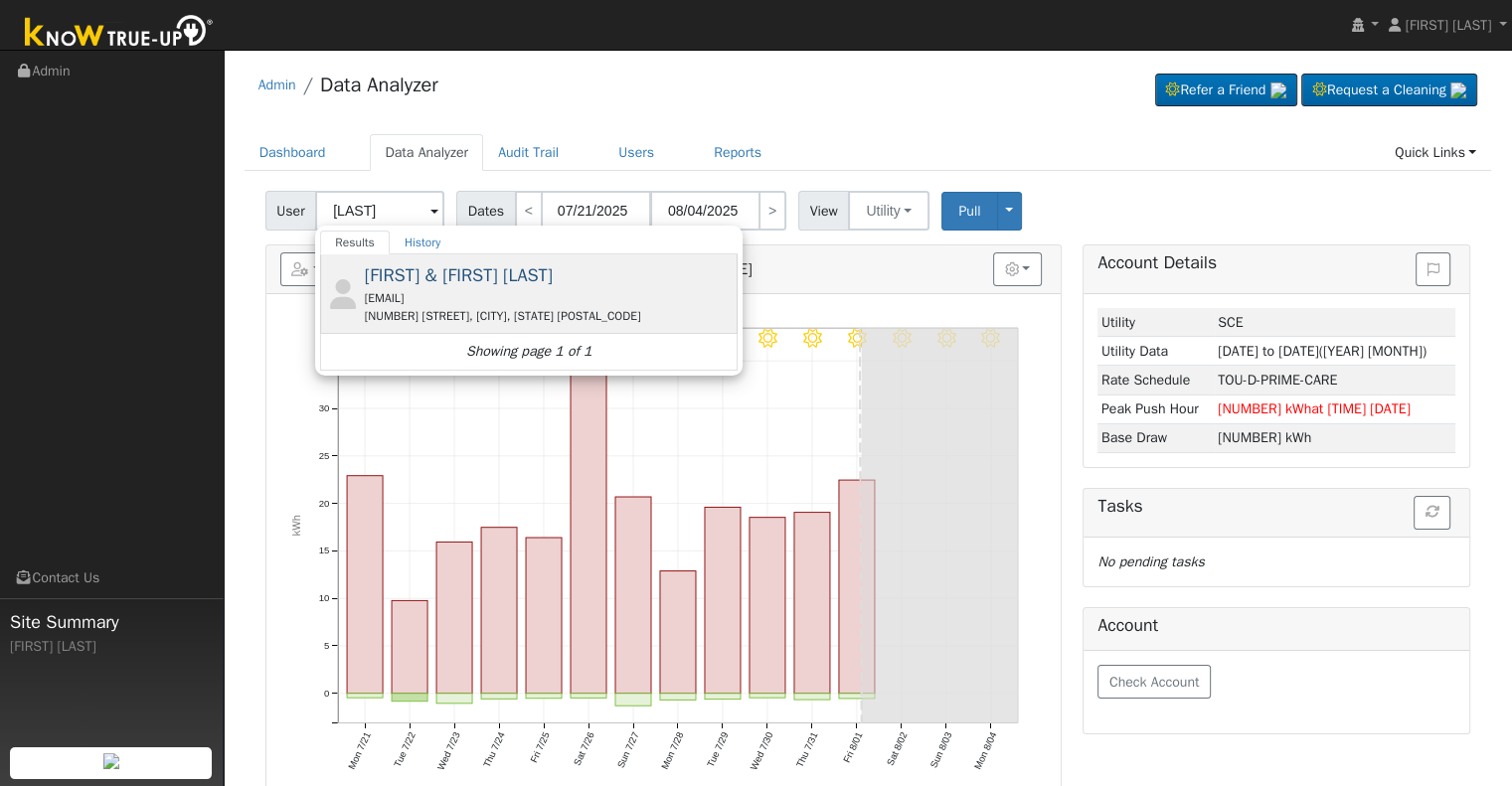 click on "[FIRST] & [FIRST] [LAST]" at bounding box center [458, 275] 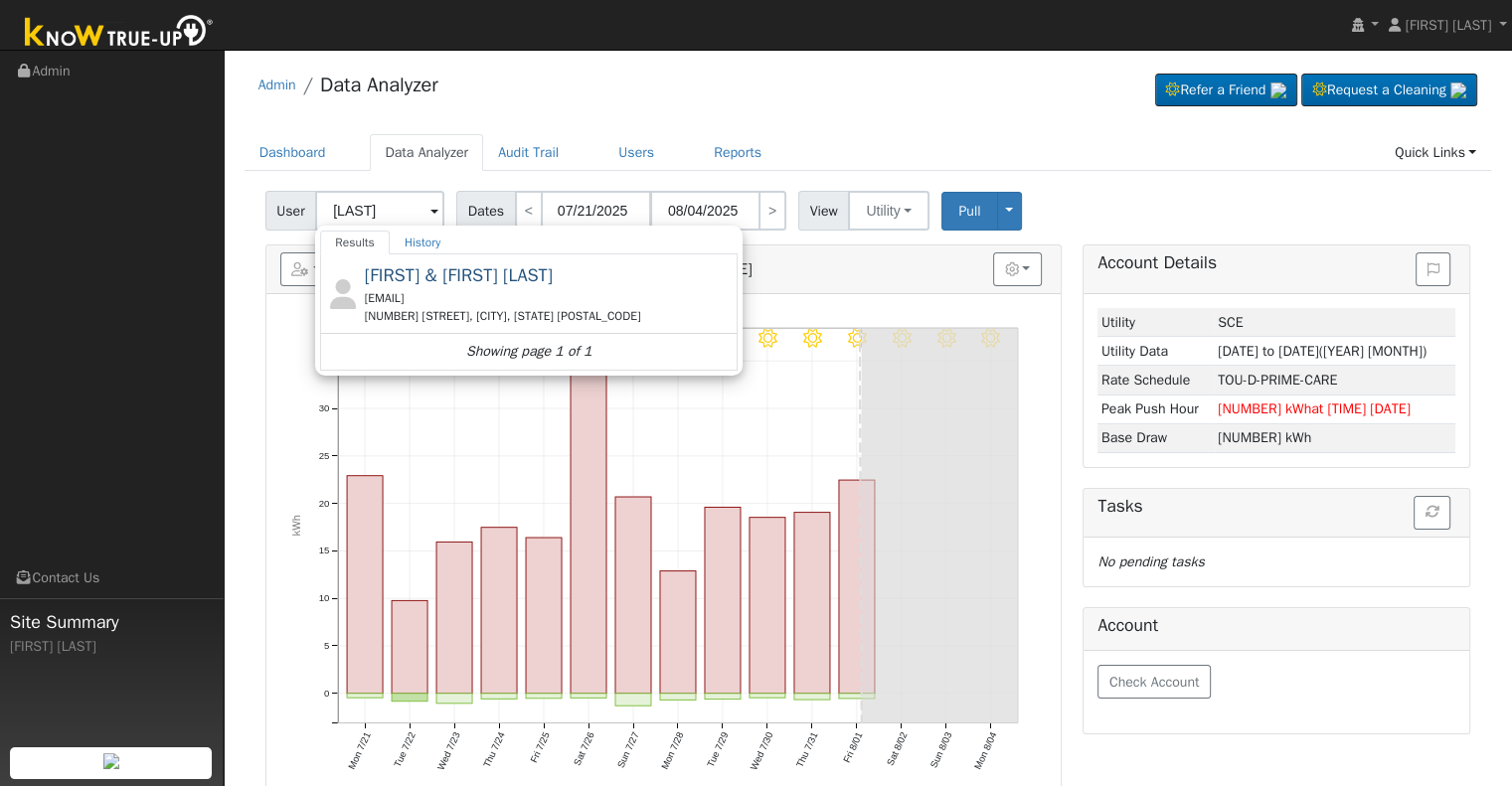 type on "[FIRST] & [FIRST] [LAST]" 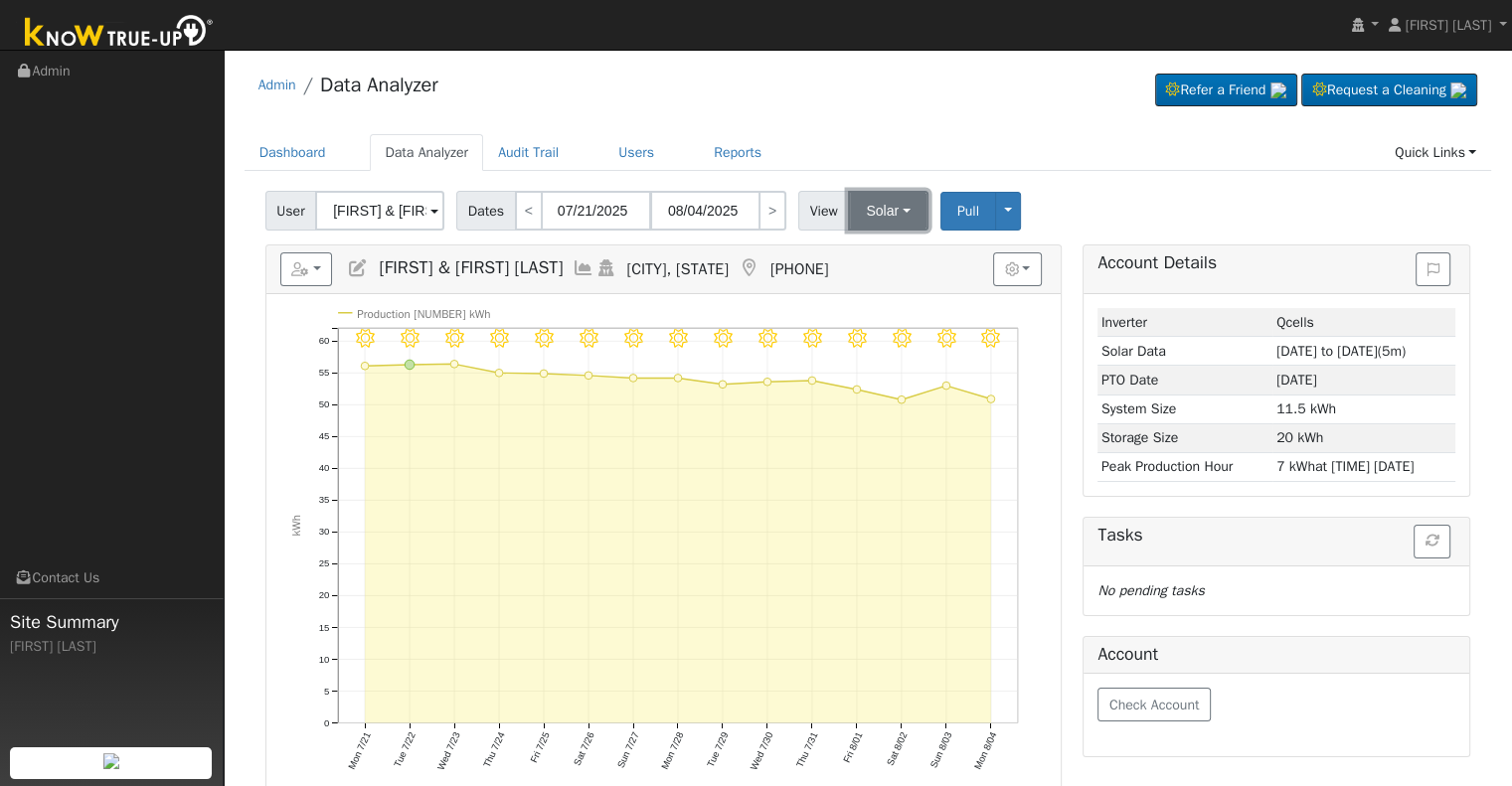 click on "Solar" at bounding box center (888, 211) 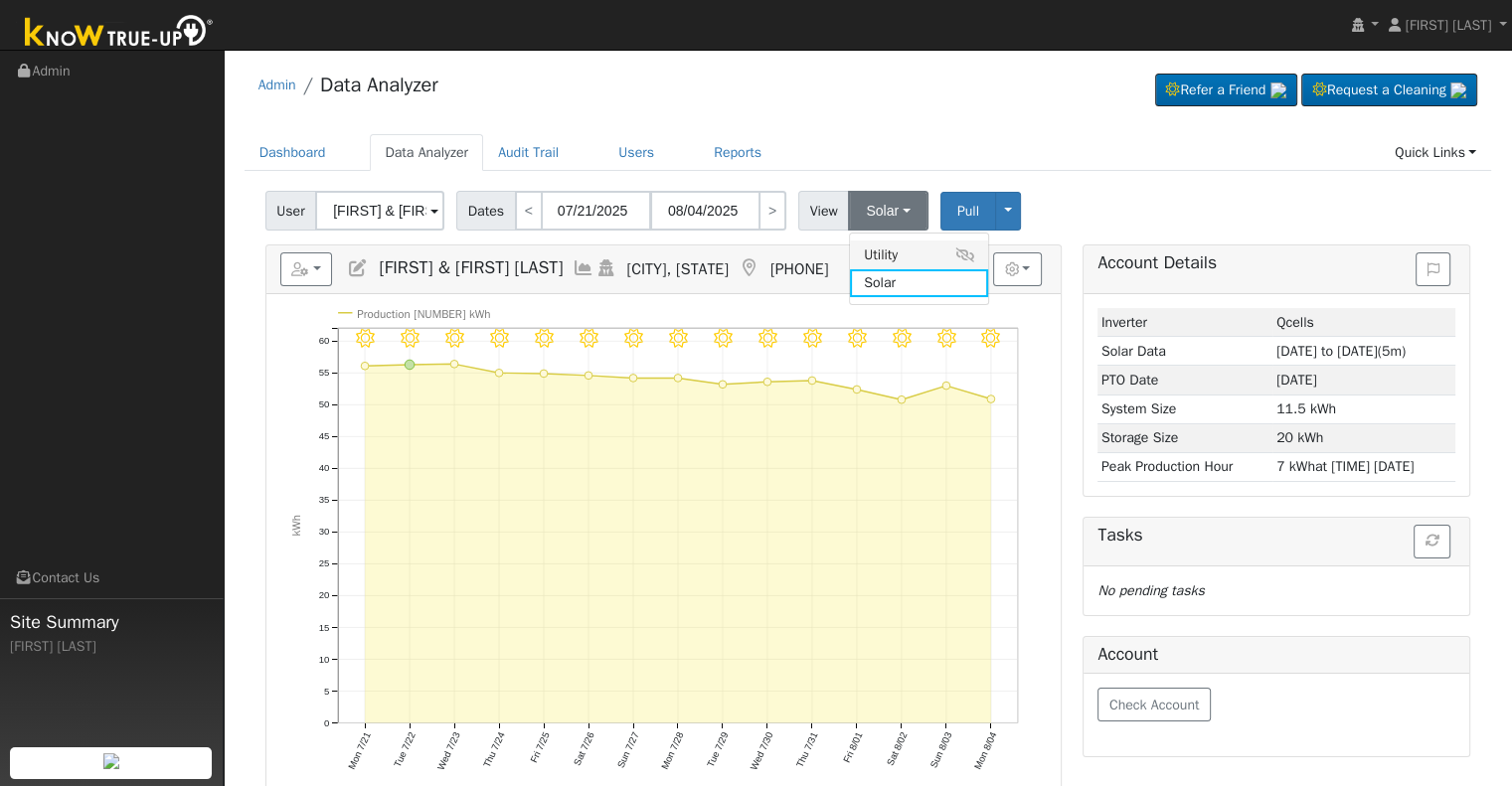 click on "Utility" at bounding box center [919, 254] 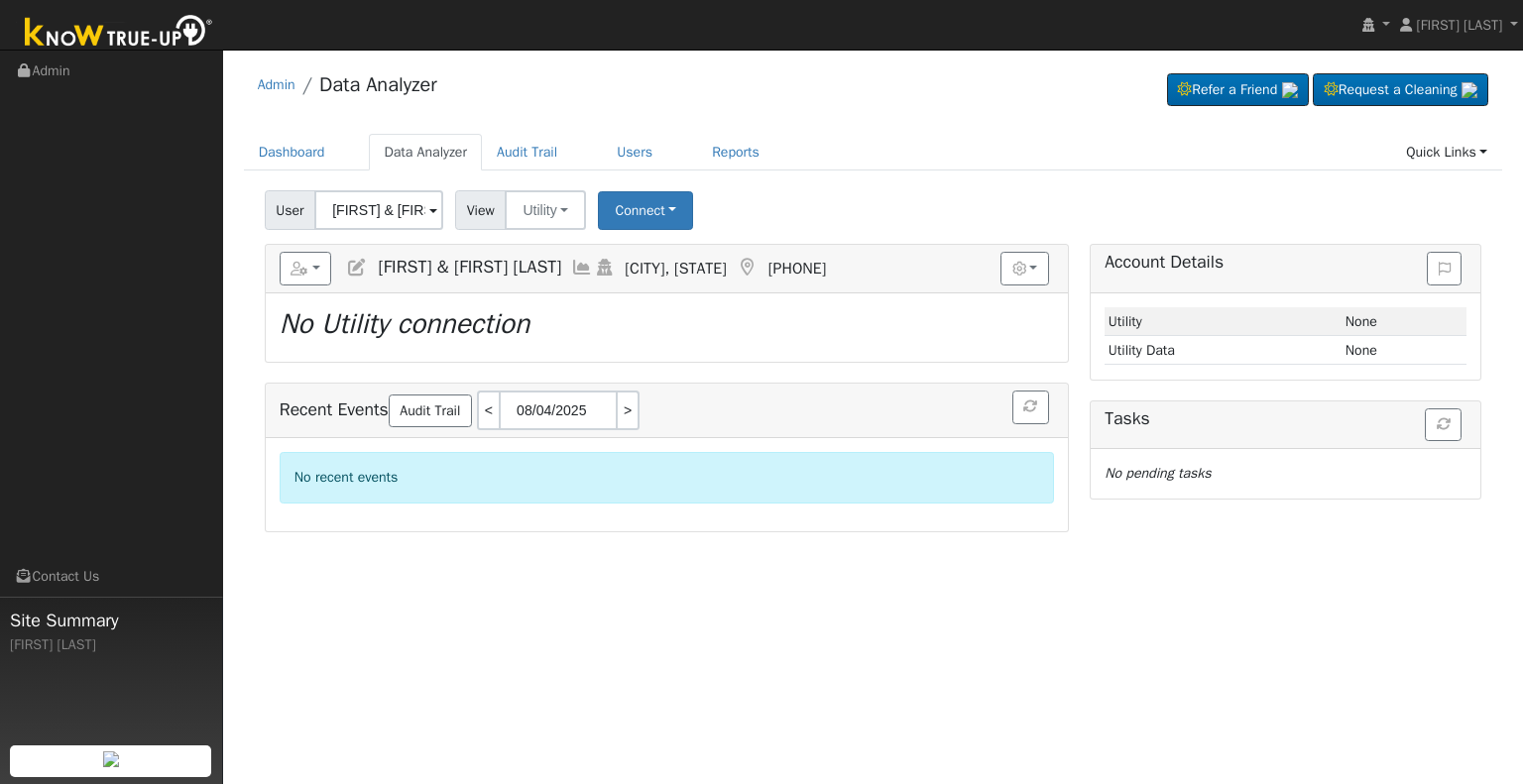 click at bounding box center [357, 268] 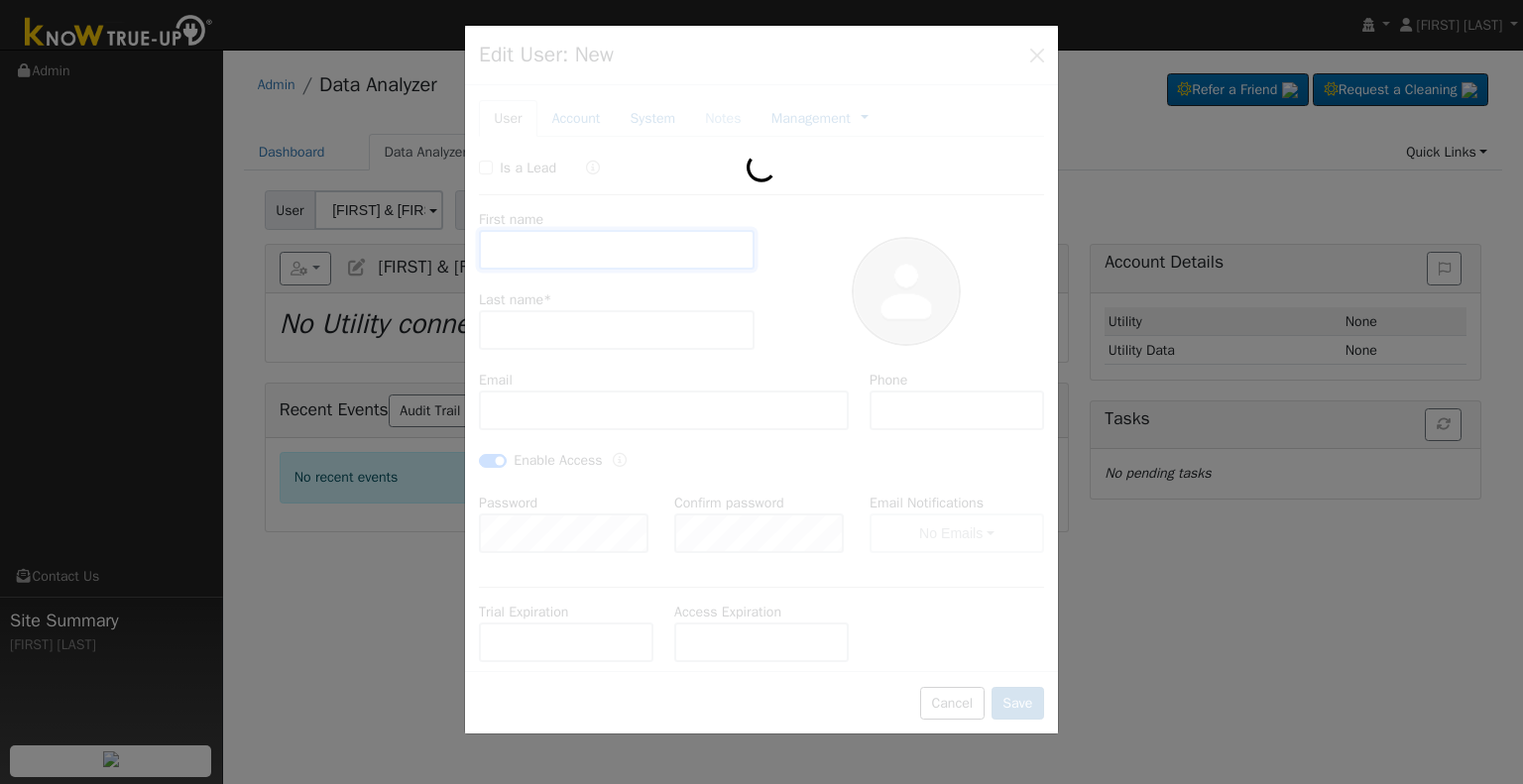 type on "[FIRST] & [FIRST]" 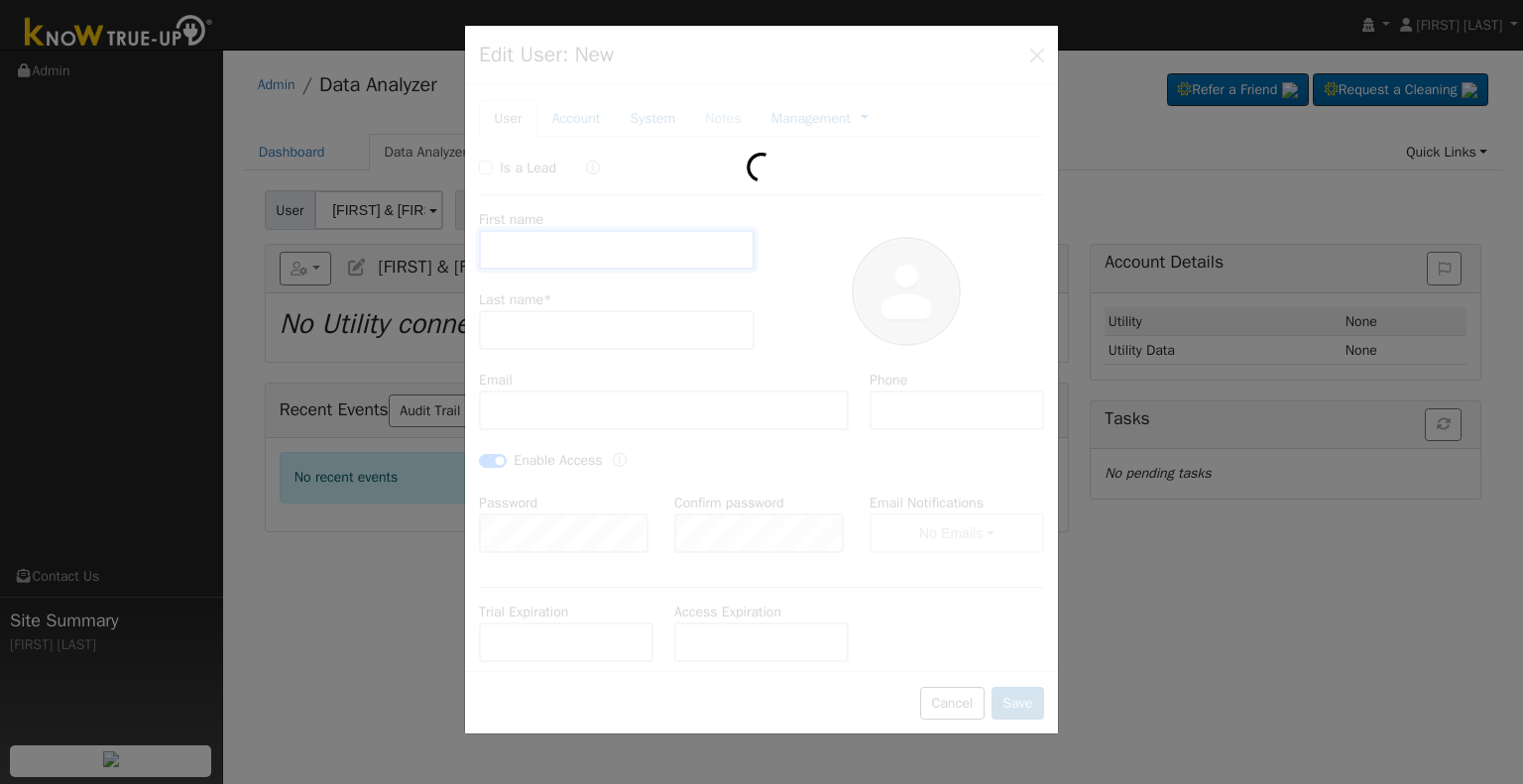 type on "[LAST]" 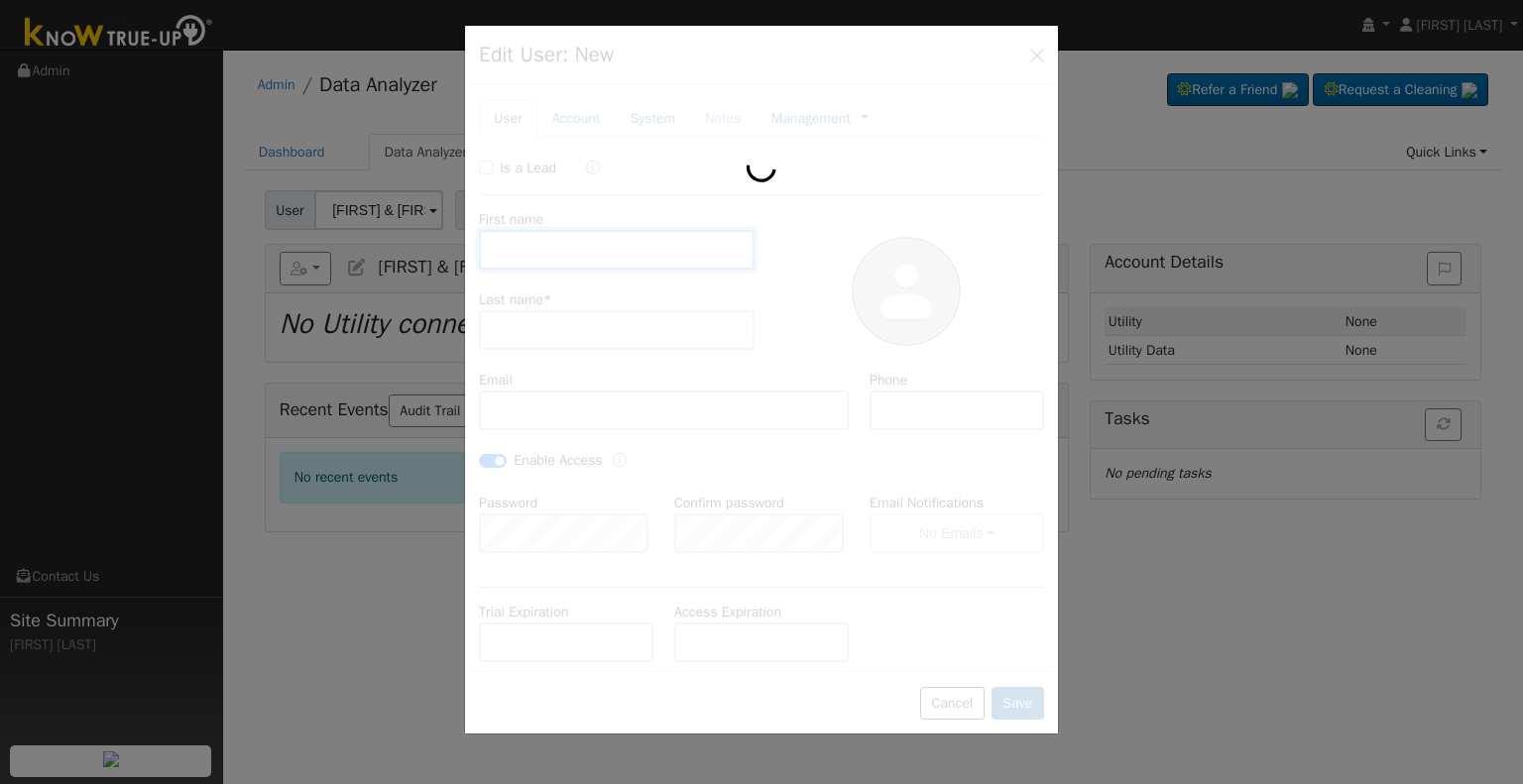 type on "[EMAIL]" 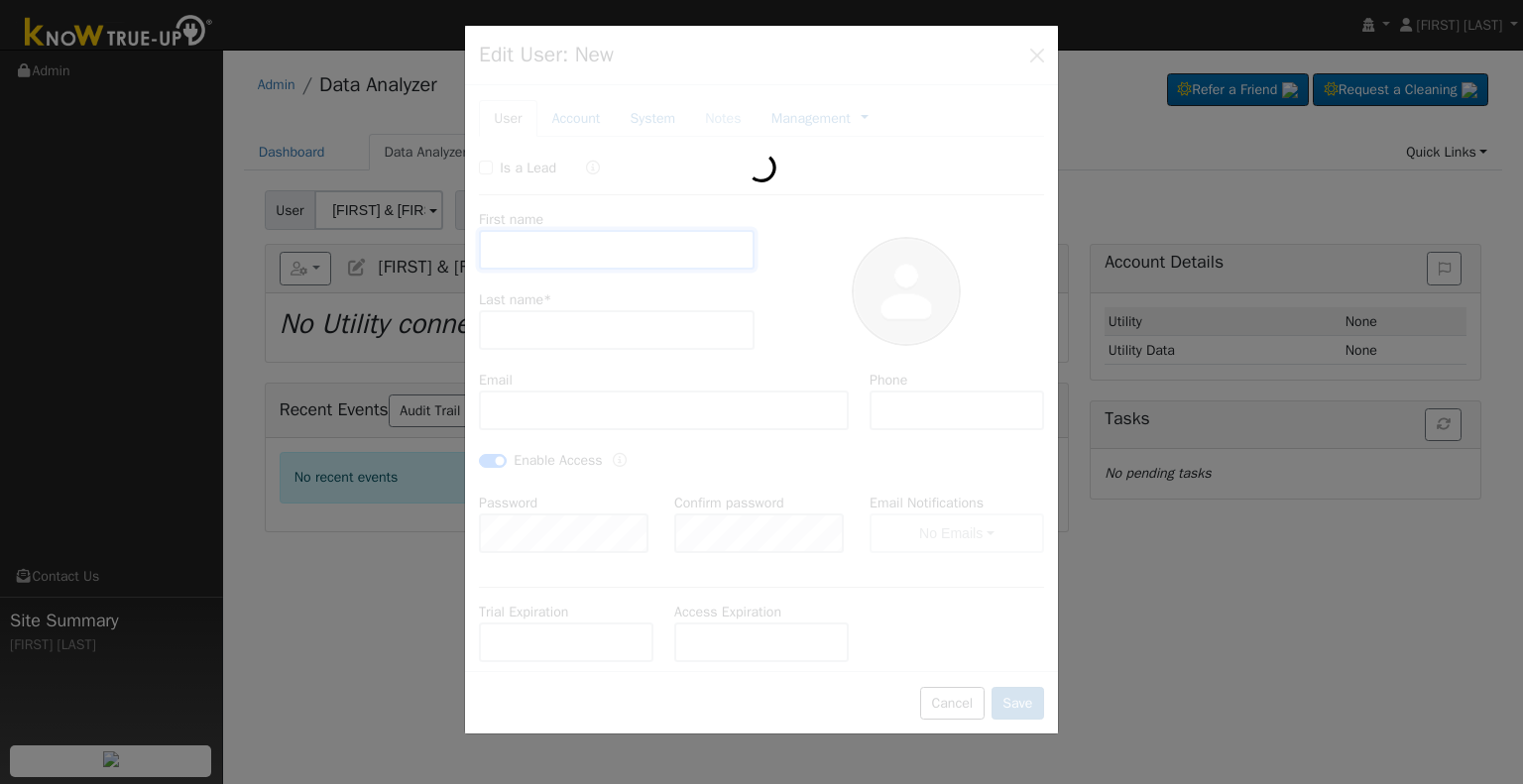 type on "[PHONE]" 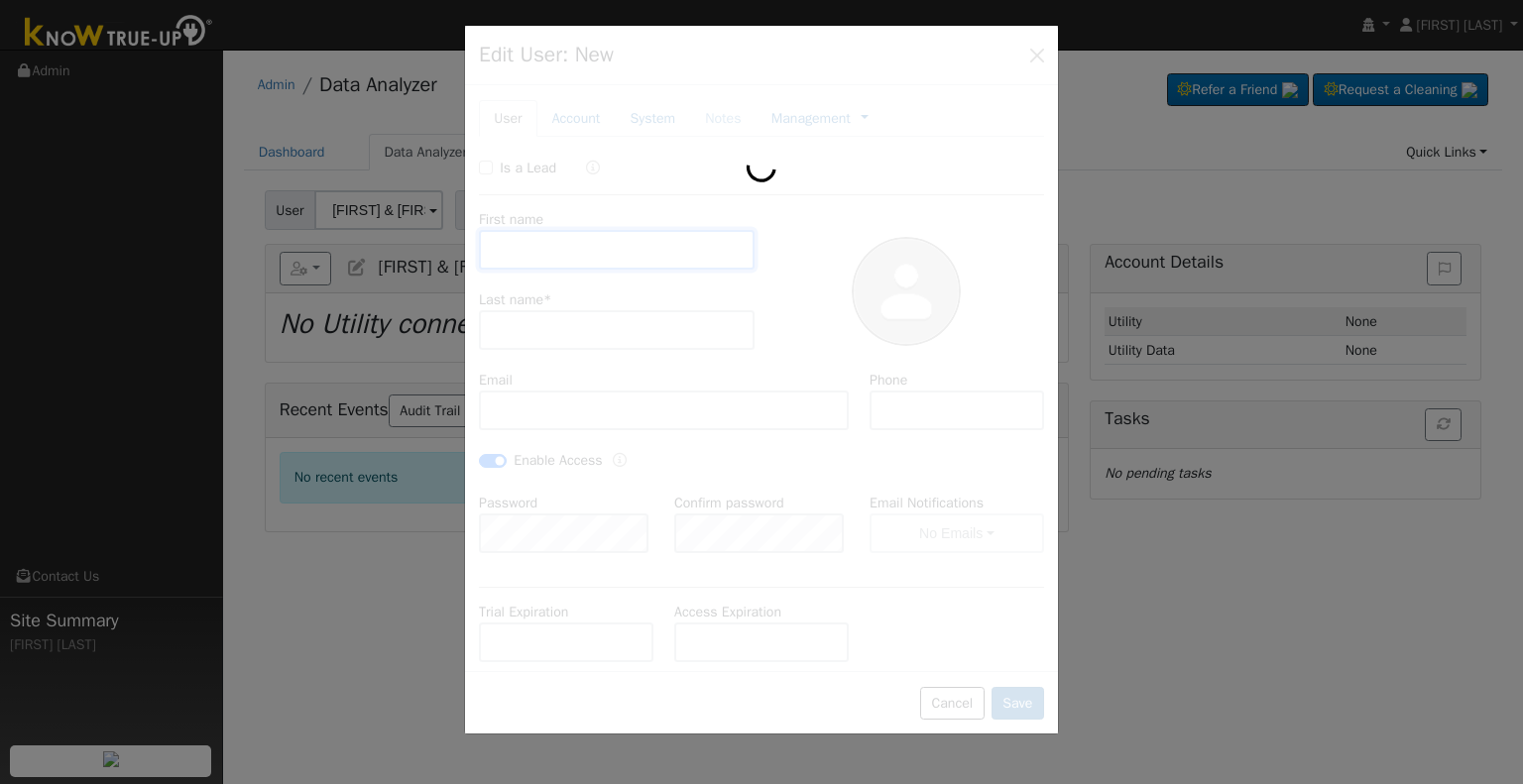 checkbox on "true" 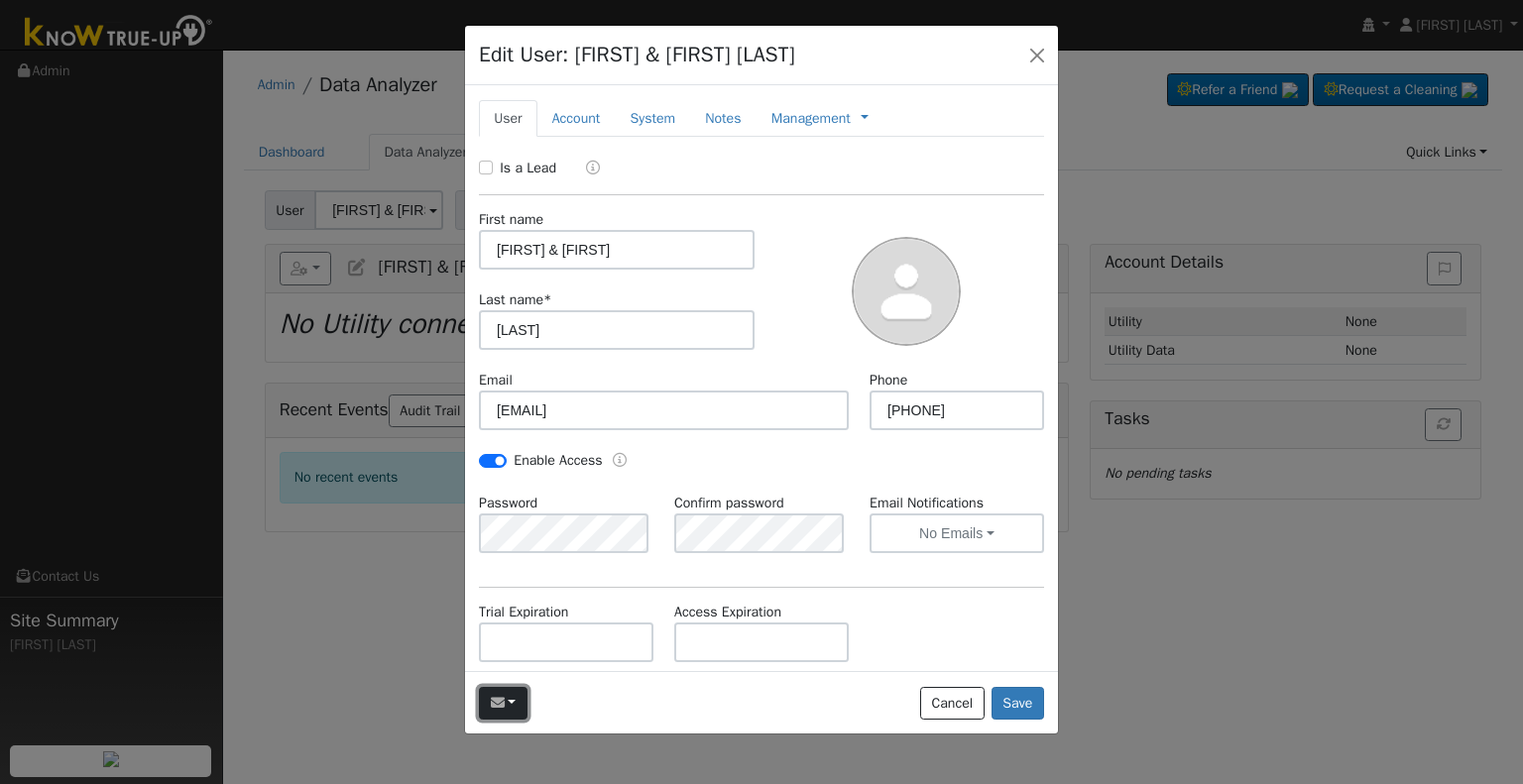 click at bounding box center (498, 703) 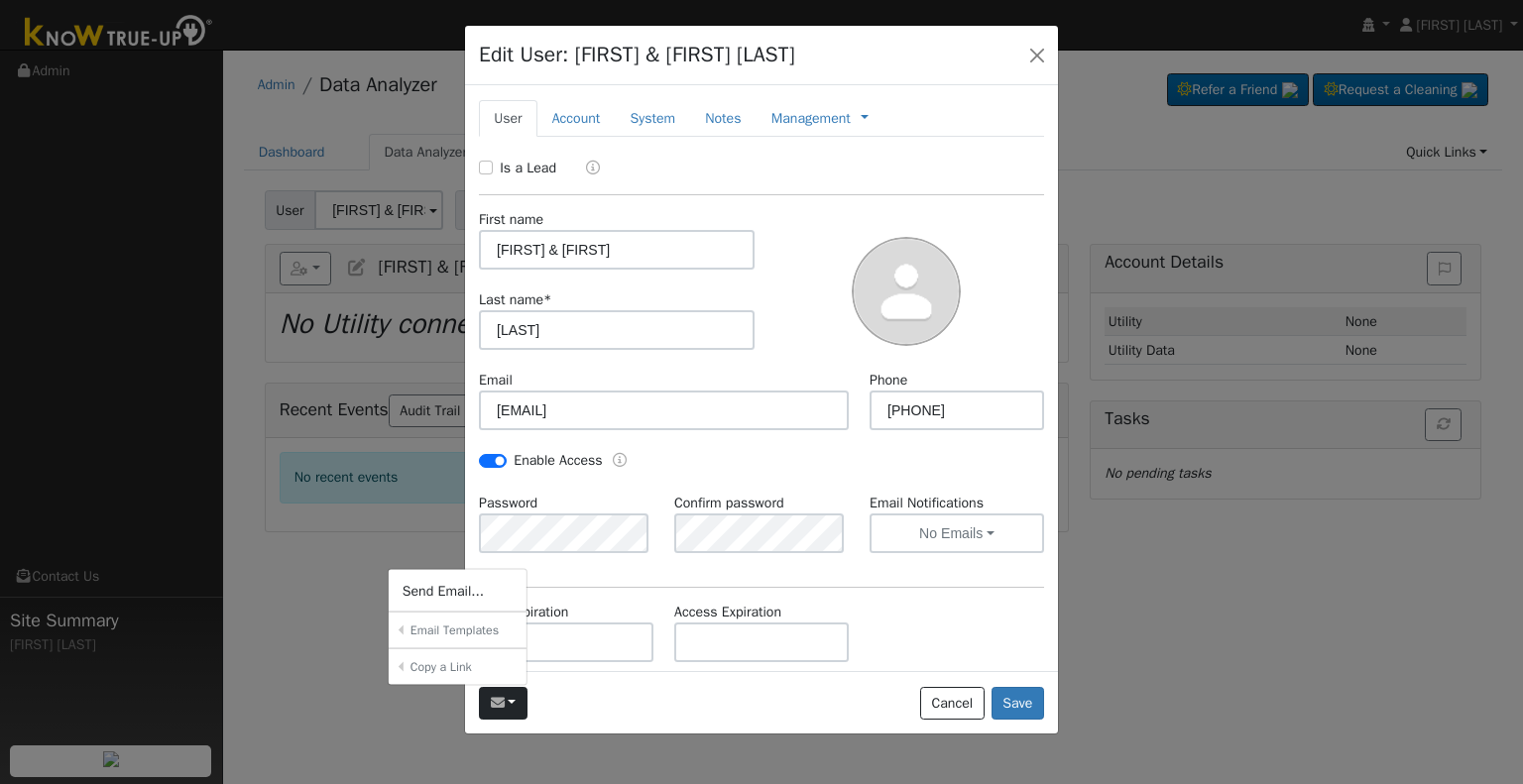 click on "Connect Utility" at bounding box center [0, 0] 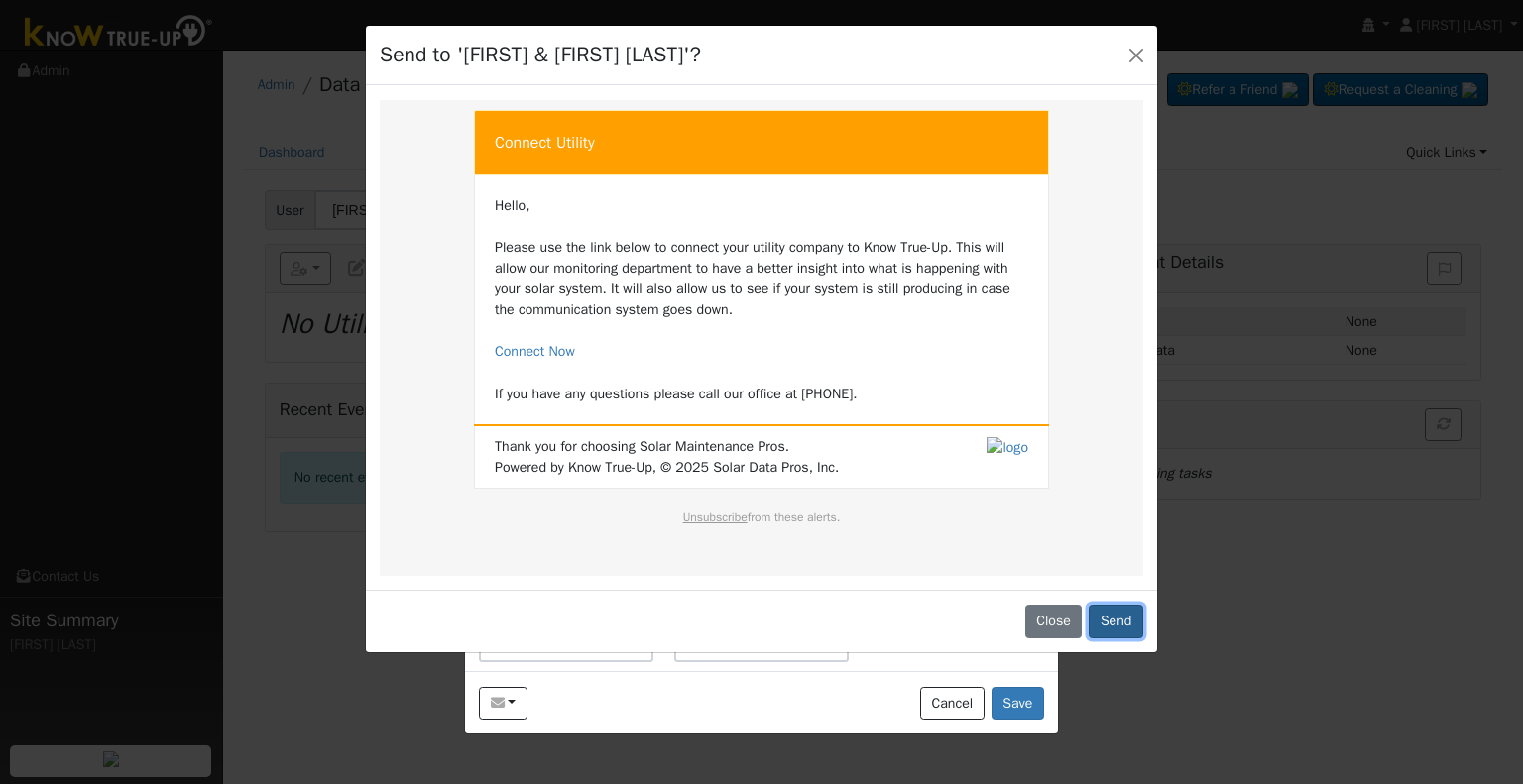 click on "Send" at bounding box center (1115, 621) 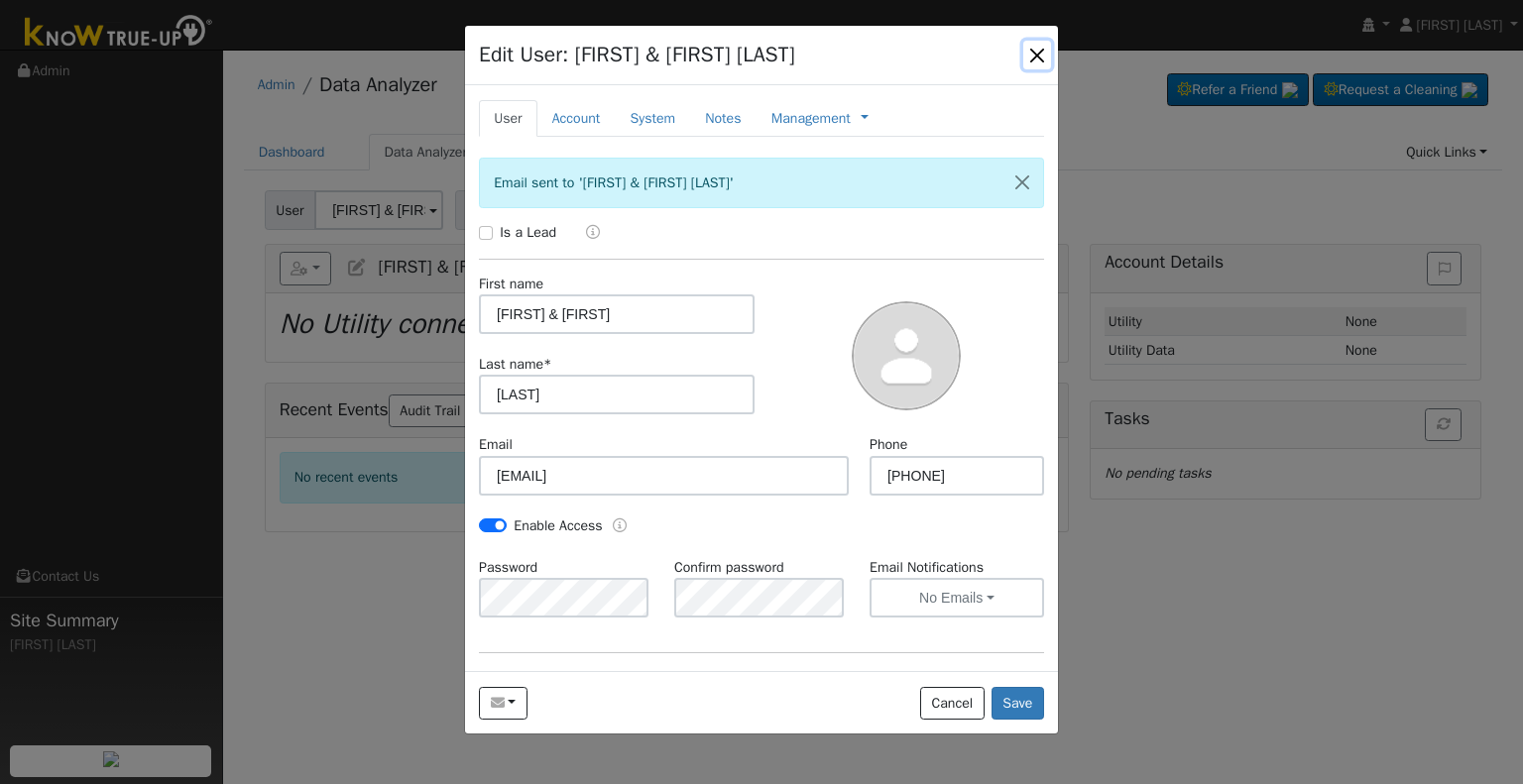 click at bounding box center (1037, 55) 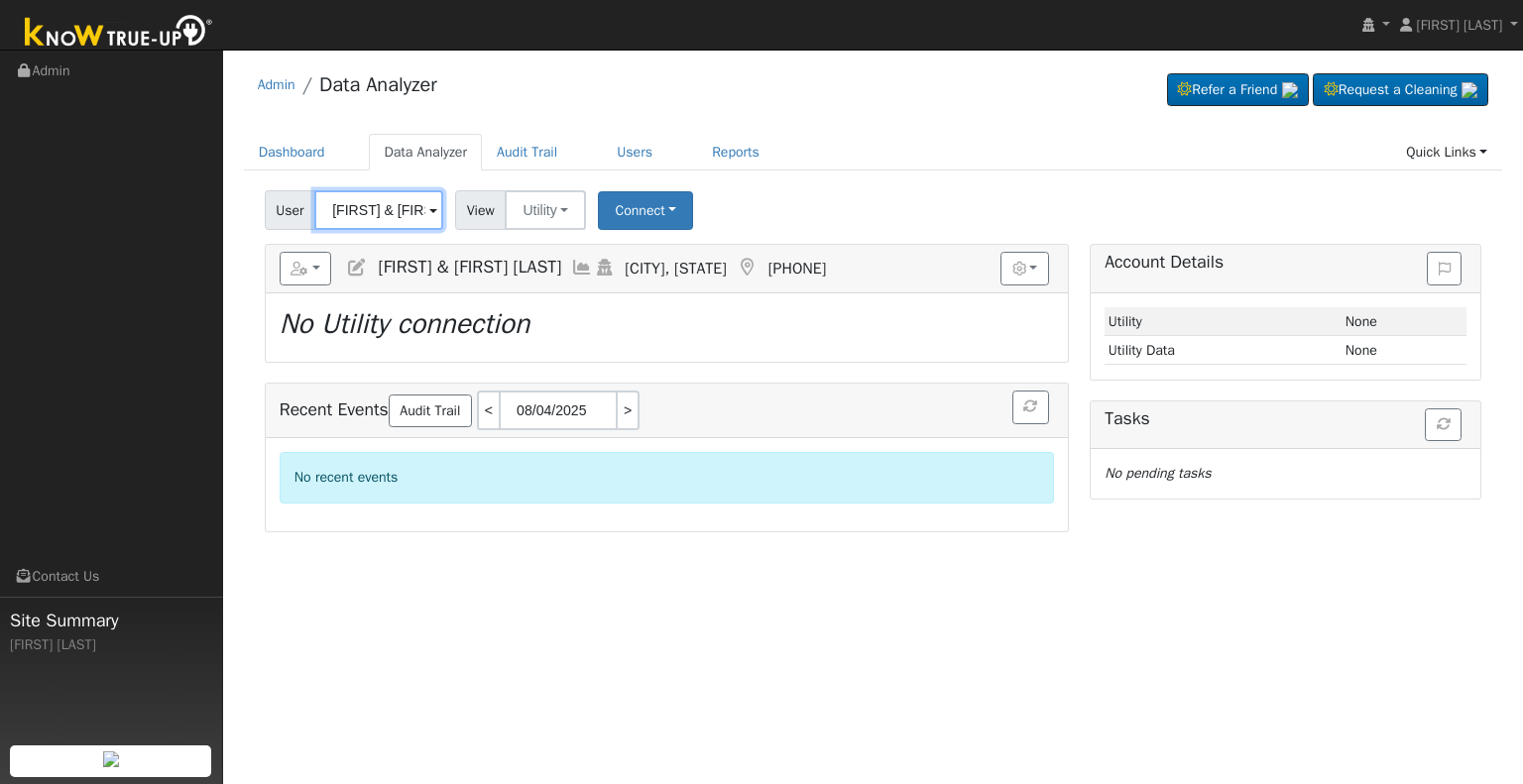 click on "[FIRST] & [FIRST] [LAST]" at bounding box center (379, 210) 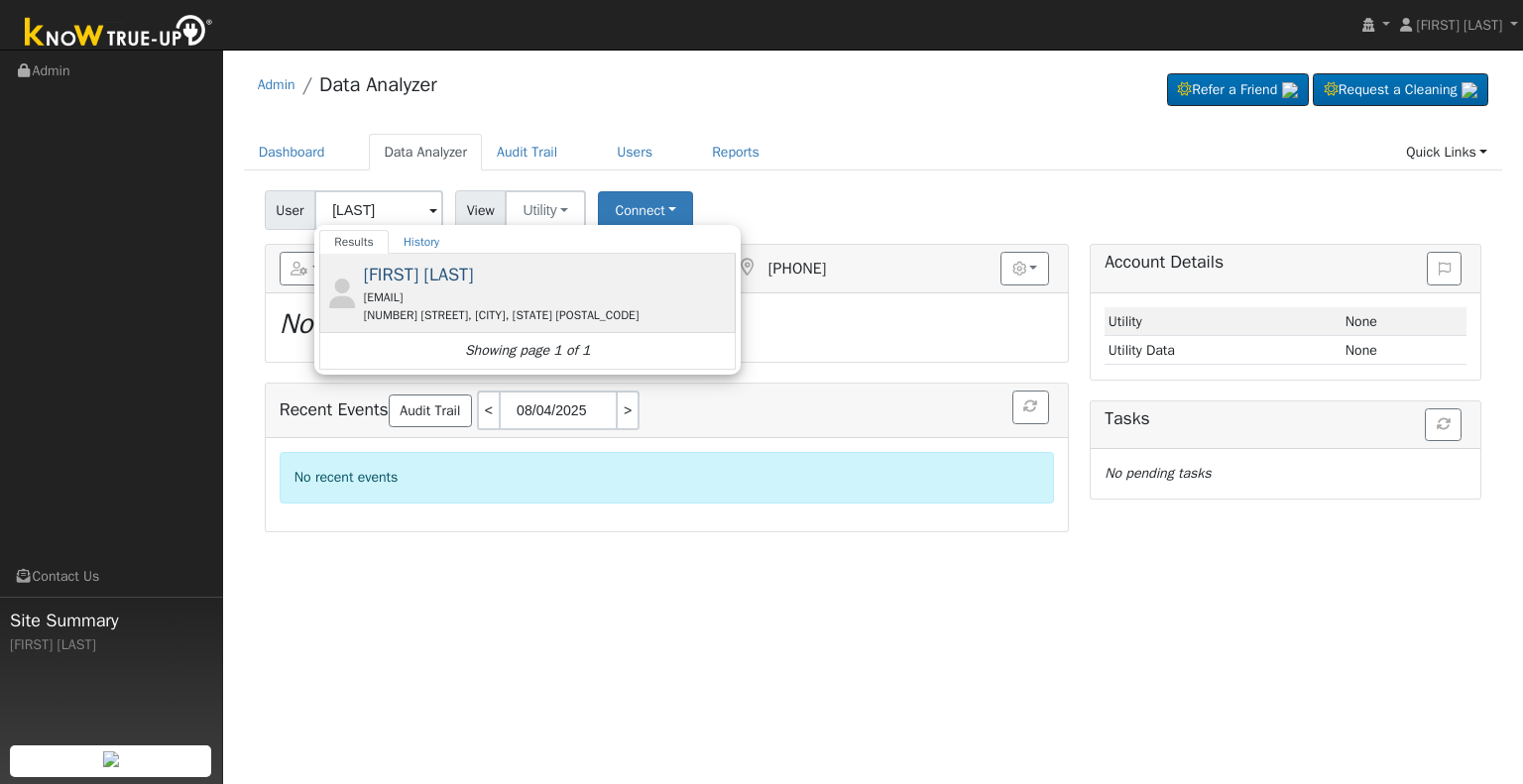 click on "[FIRST] [LAST] [EMAIL] [NUMBER] [STREET], [CITY], [STATE] [POSTAL_CODE]" at bounding box center [547, 292] 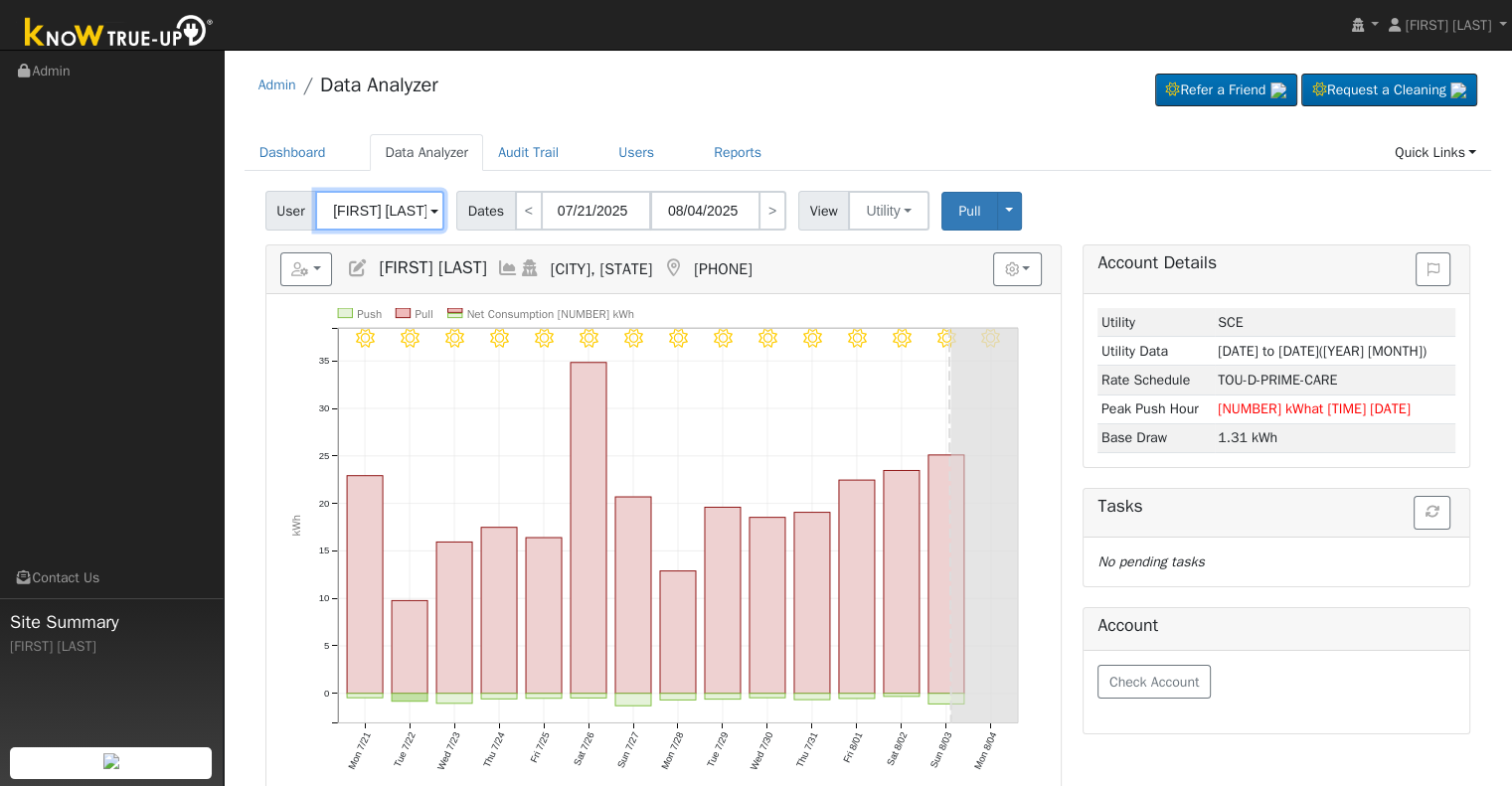 click on "[FIRST] [LAST]" at bounding box center [380, 211] 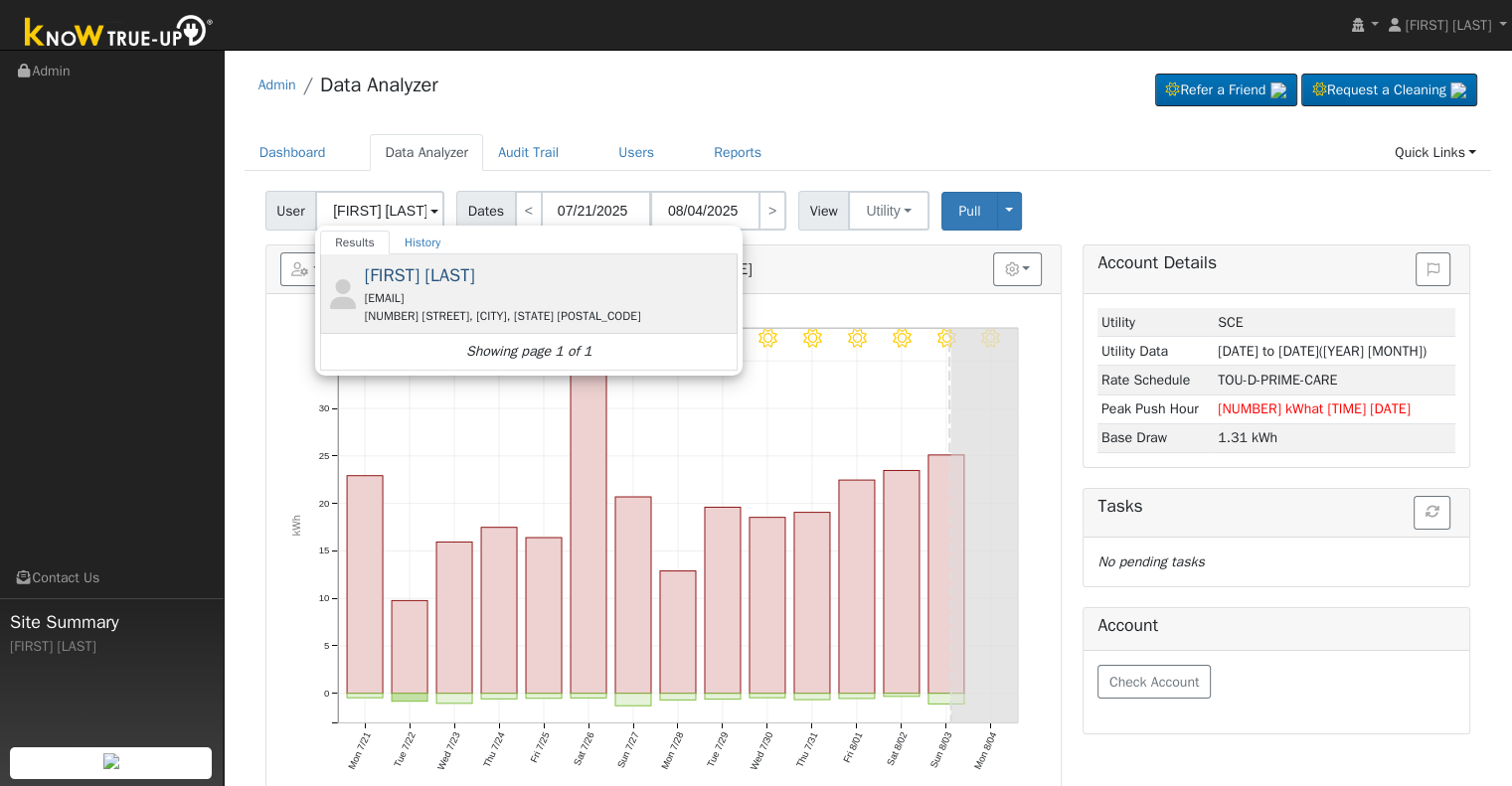 click on "[EMAIL]" at bounding box center (549, 298) 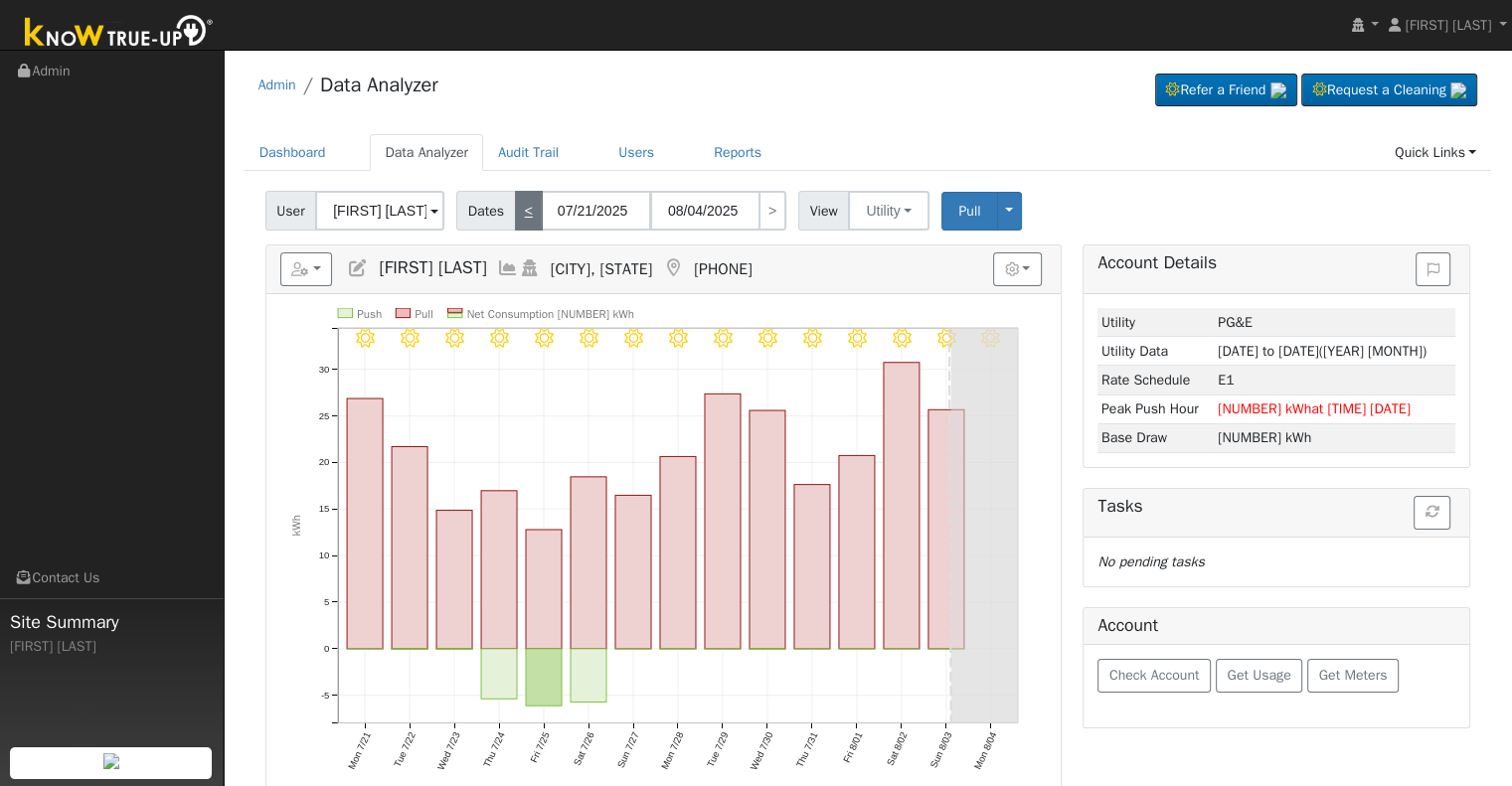 click on "<" at bounding box center (529, 211) 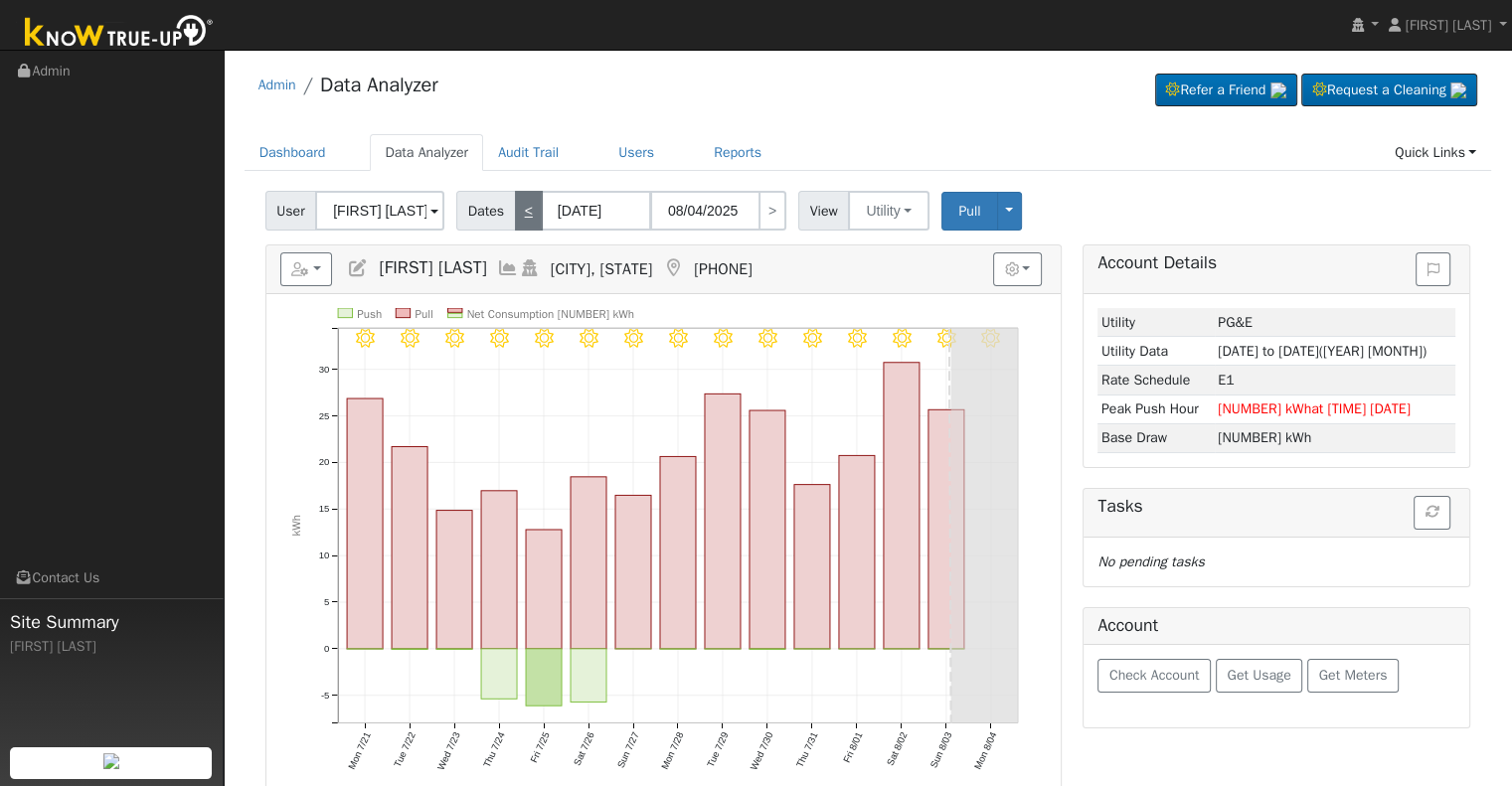 type on "07/20/2025" 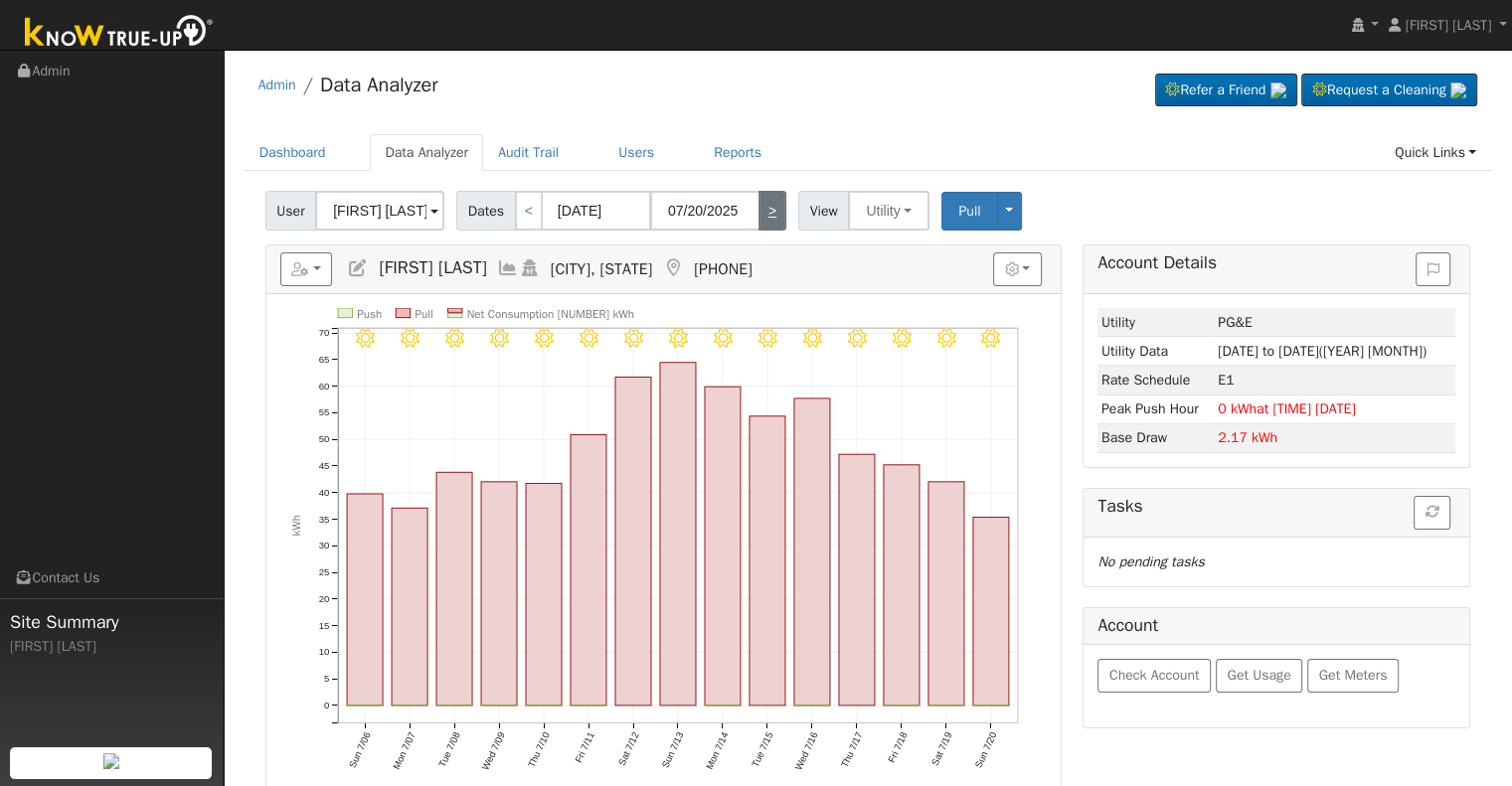 click on ">" at bounding box center [772, 211] 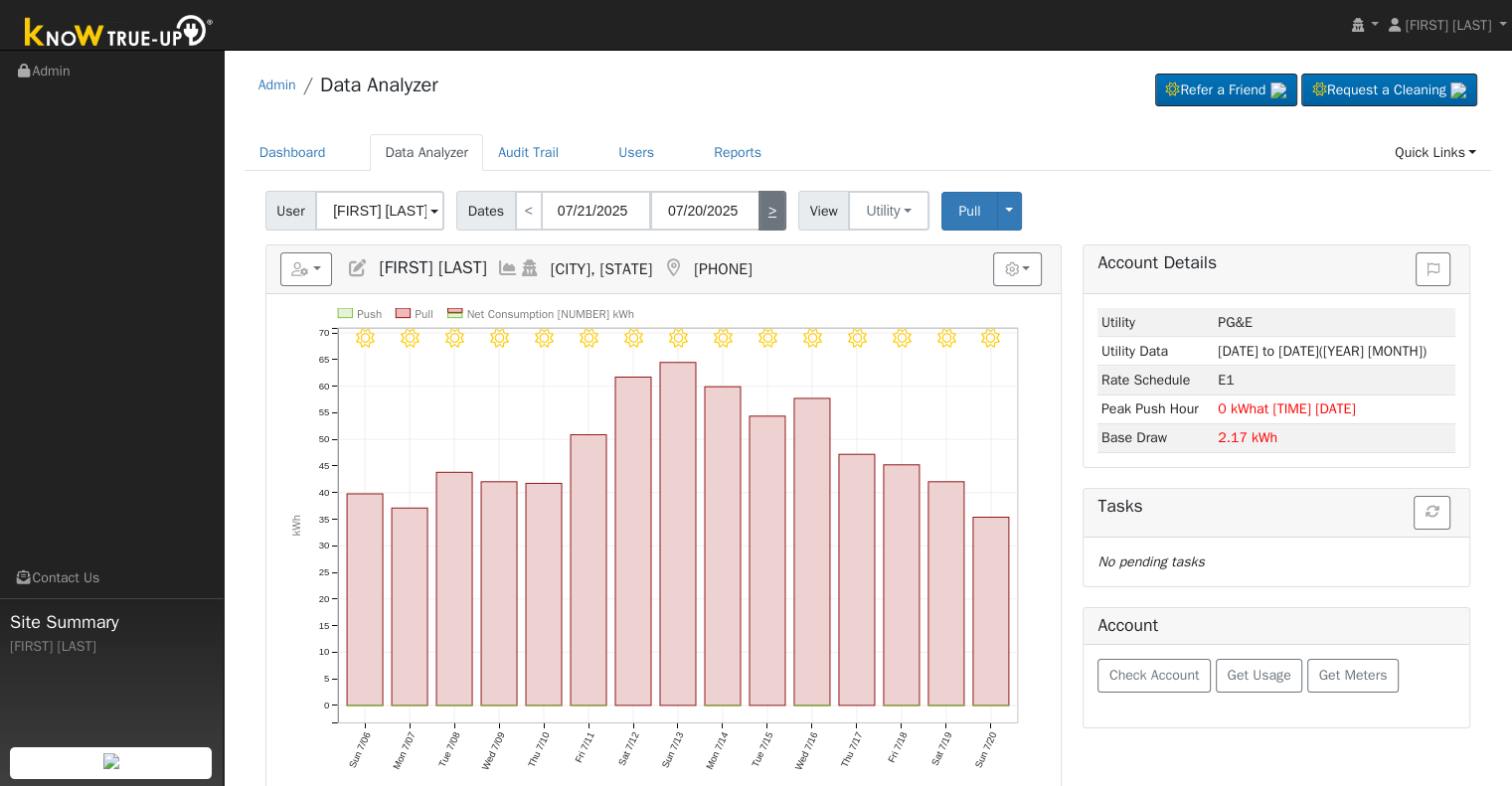 type on "08/04/2025" 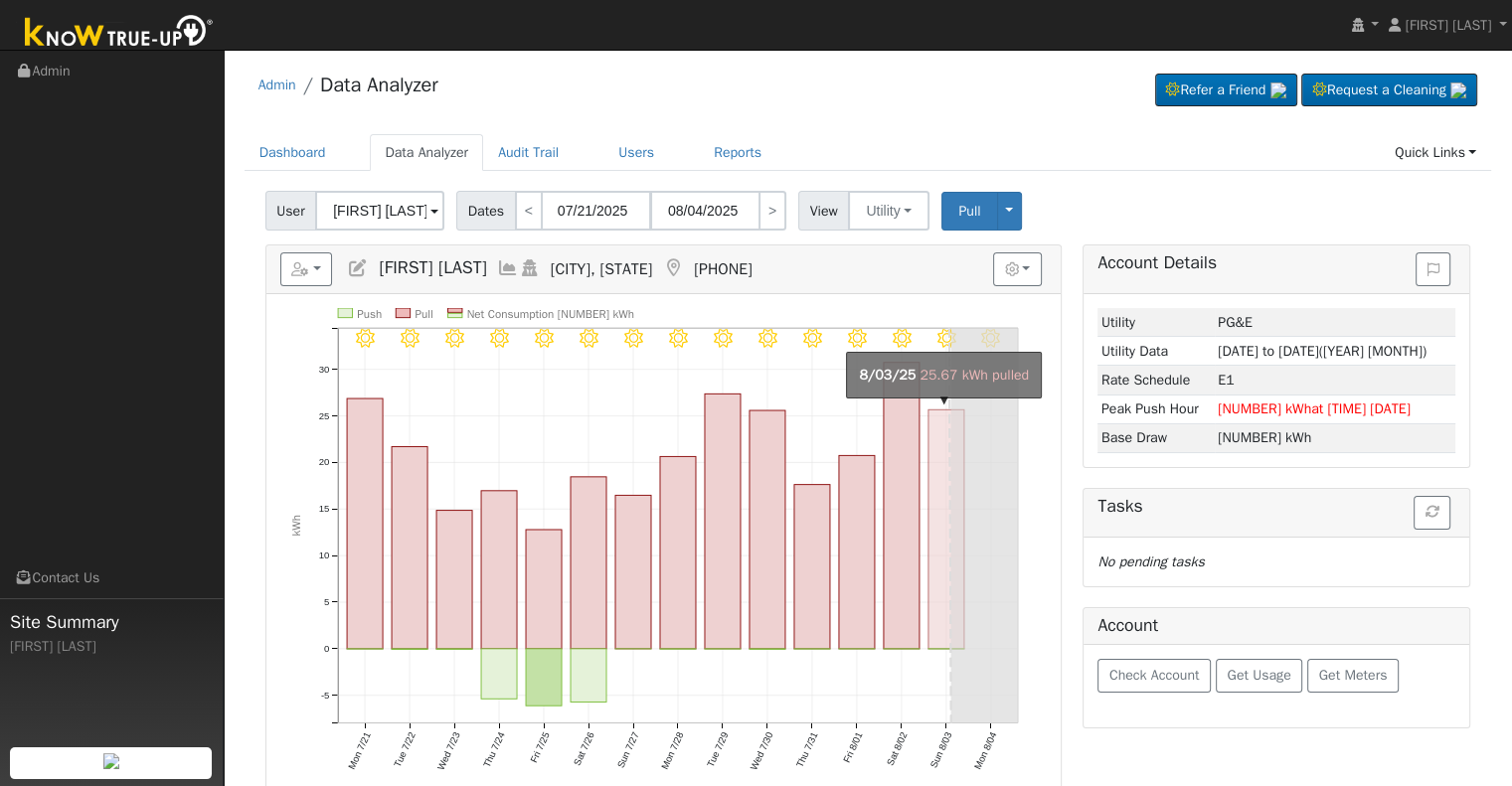 click on "onclick=""" 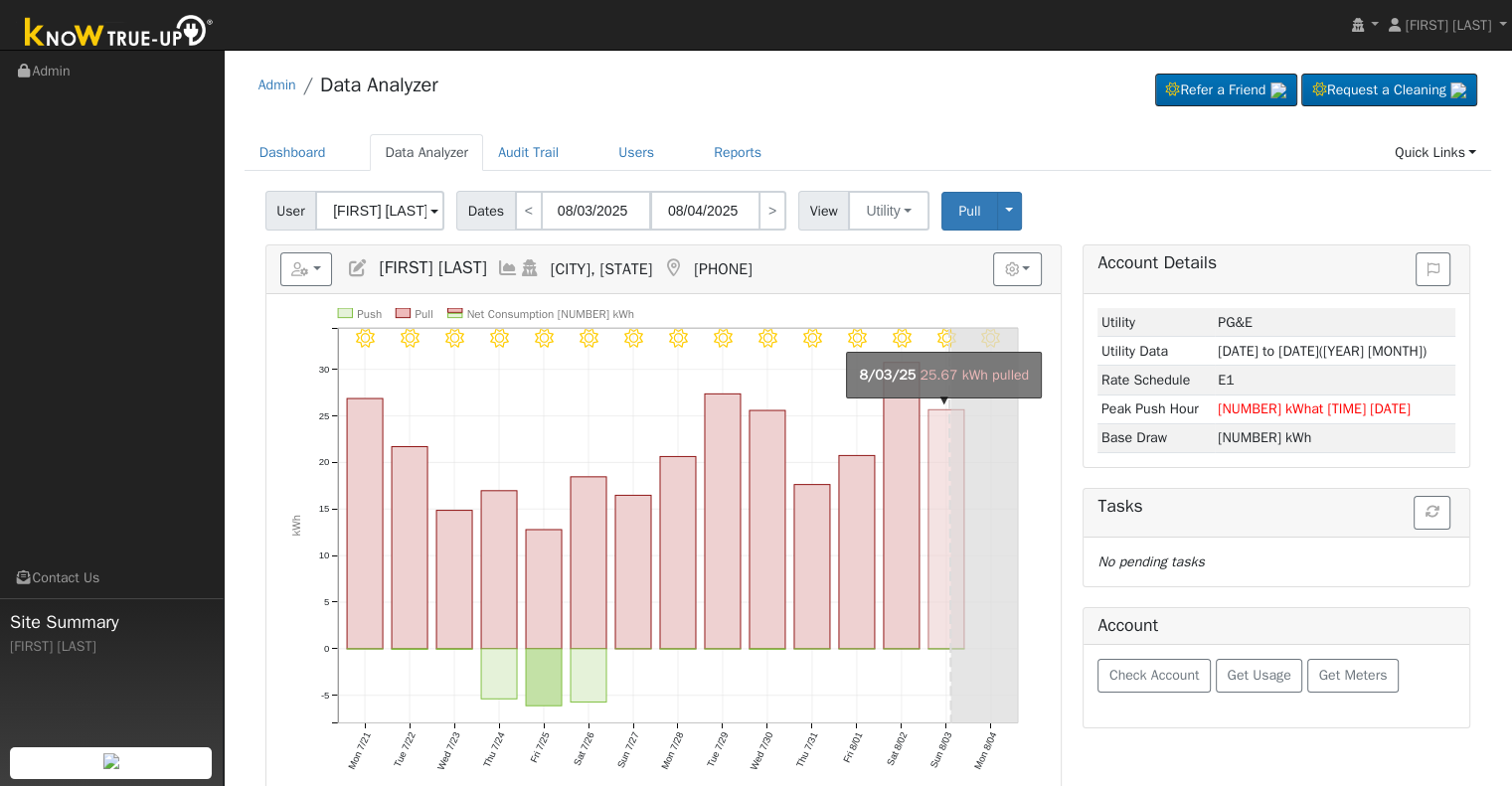 type on "08/03/2025" 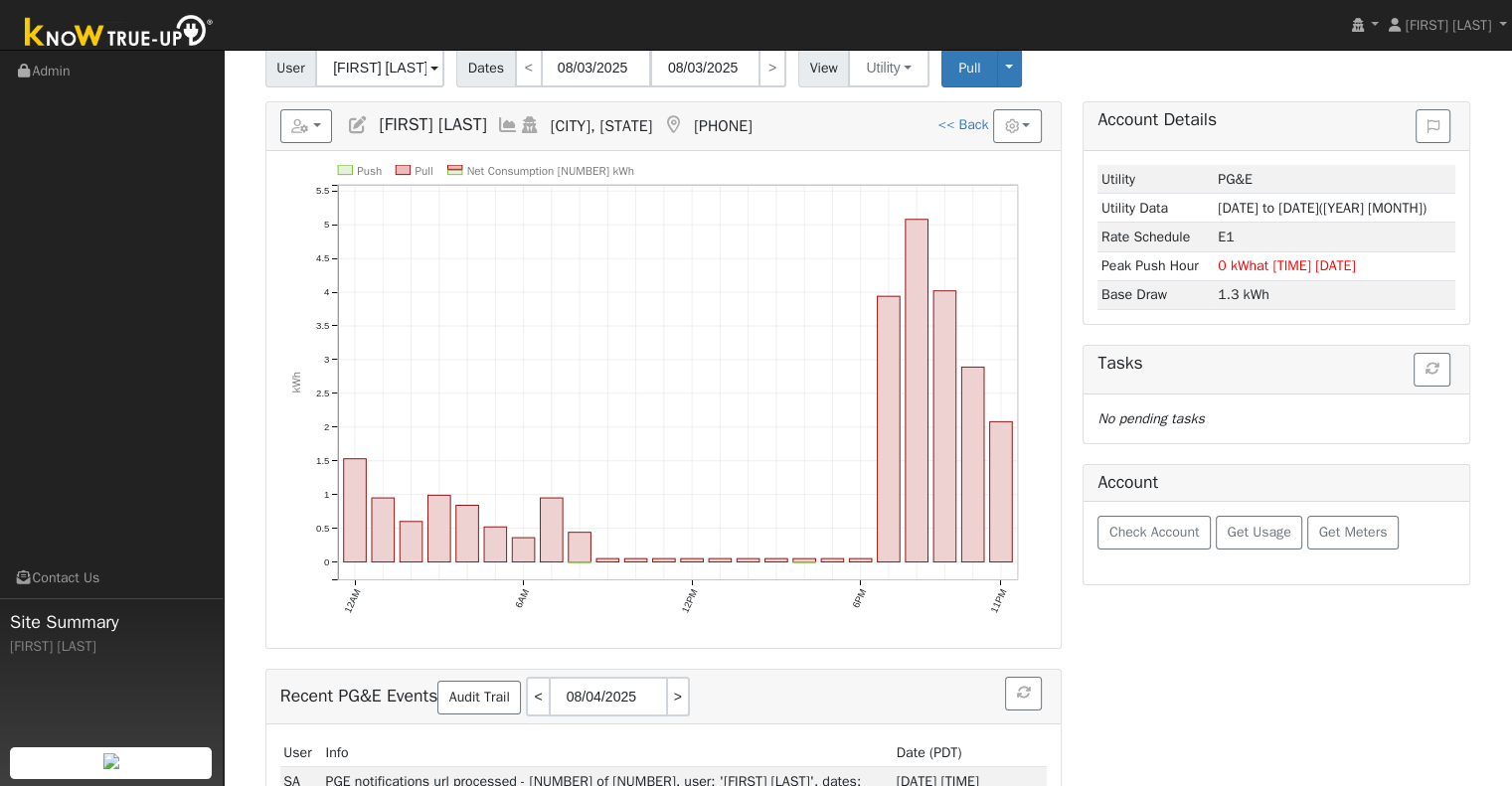 scroll, scrollTop: 99, scrollLeft: 0, axis: vertical 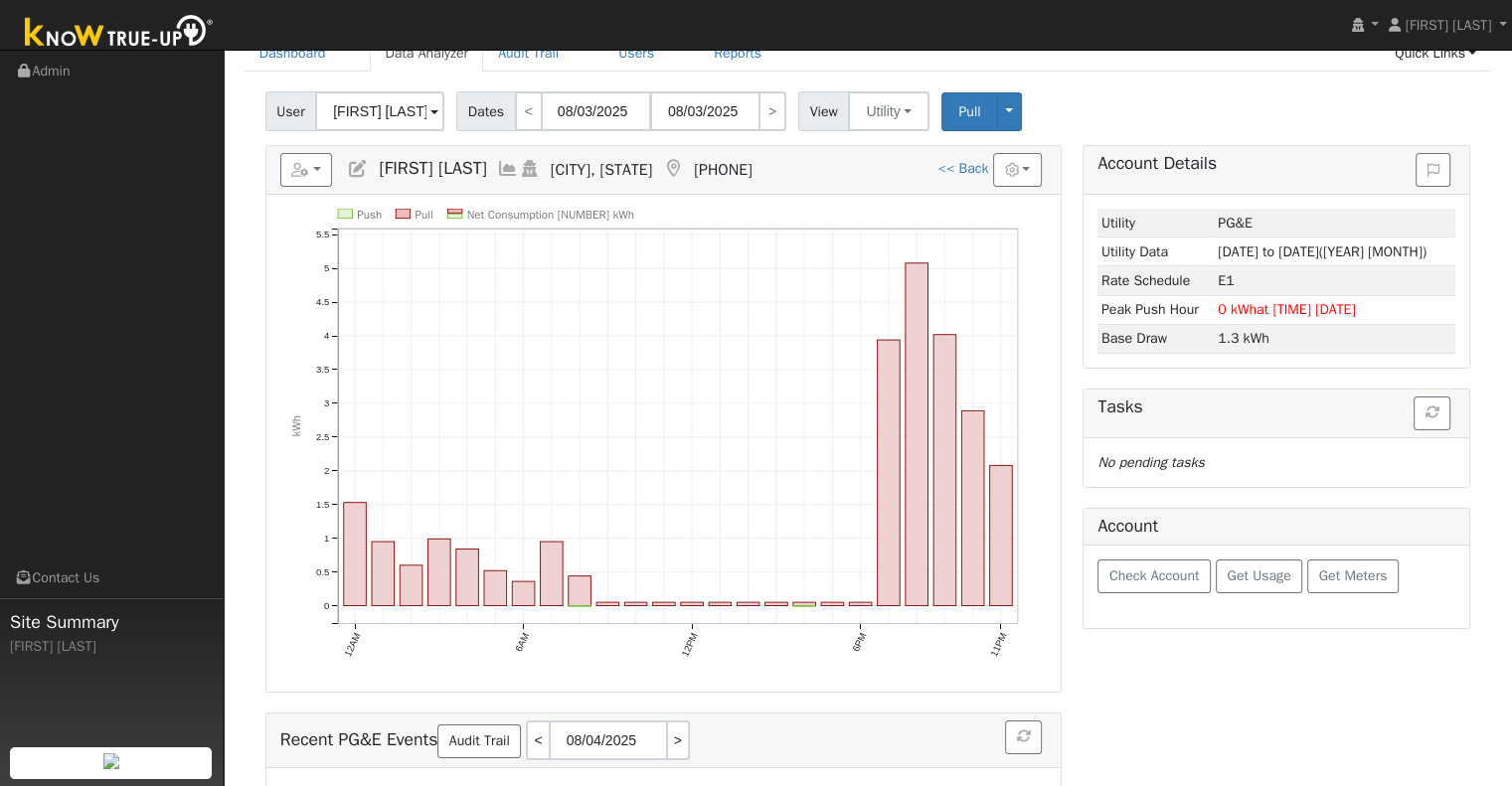 click on "Delete This User [FIRST] [LAST] [CITY], [STATE] [PHONE]" at bounding box center [663, 418] 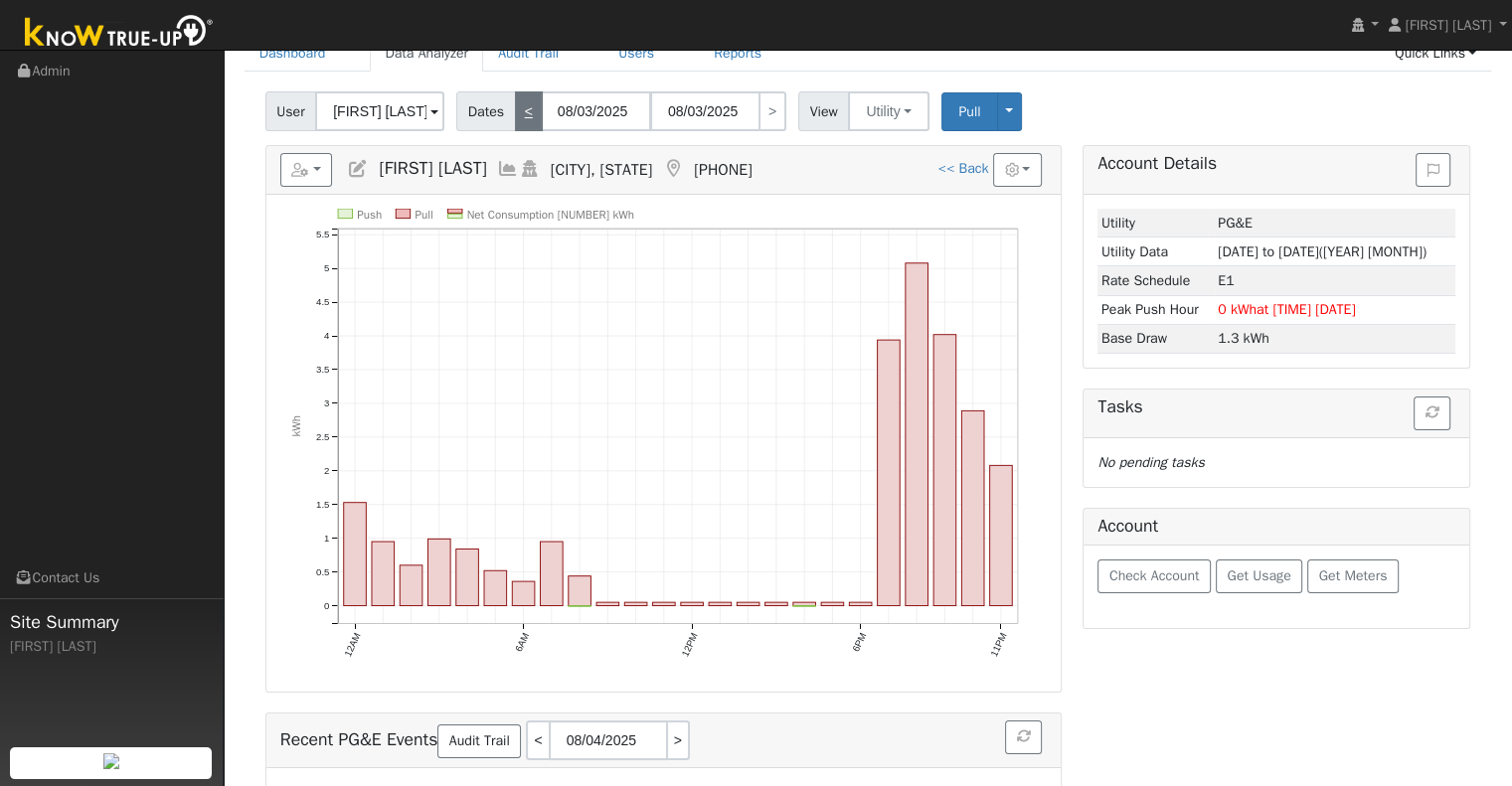 click on "<" at bounding box center [529, 111] 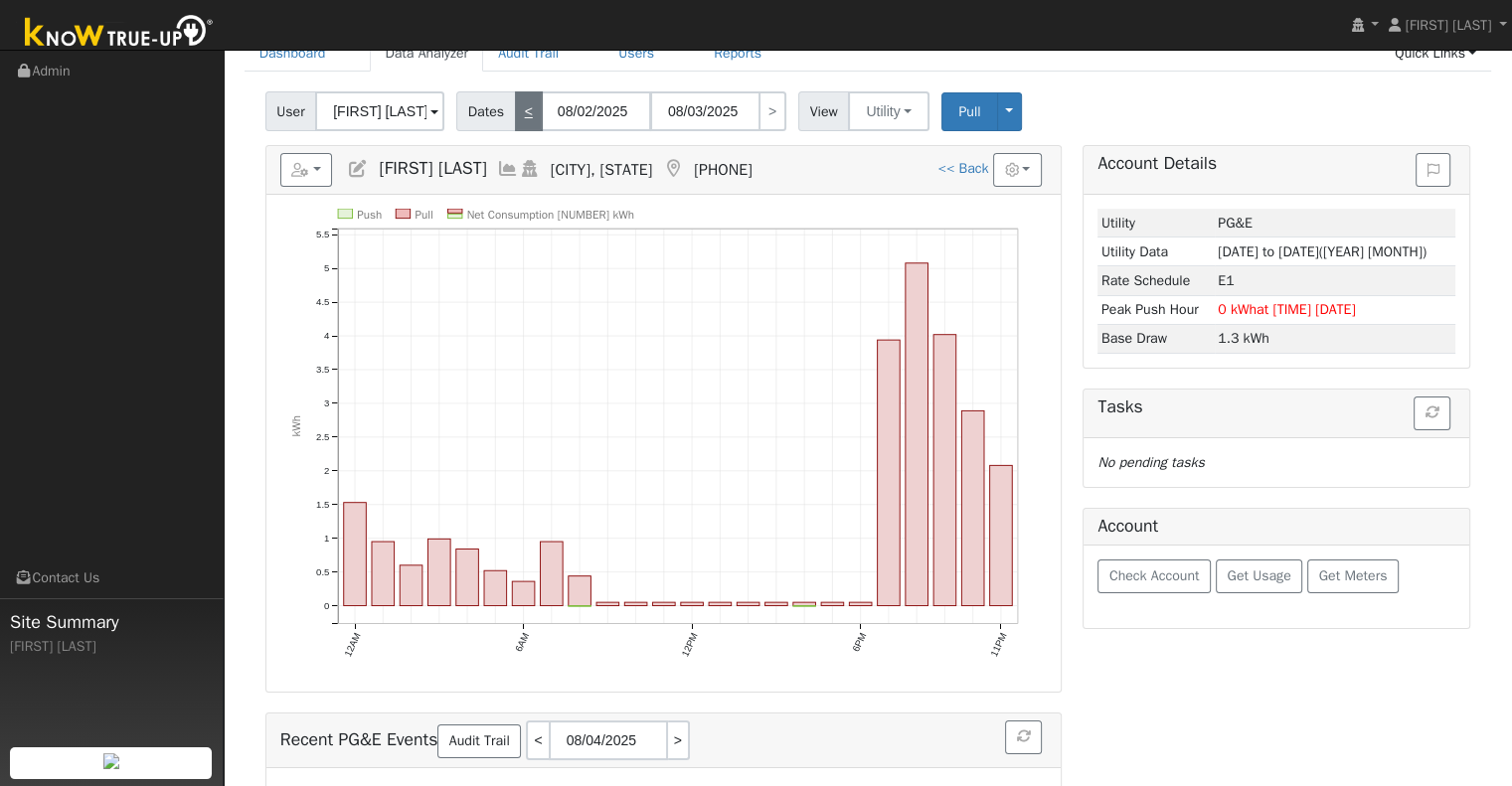 type on "08/02/2025" 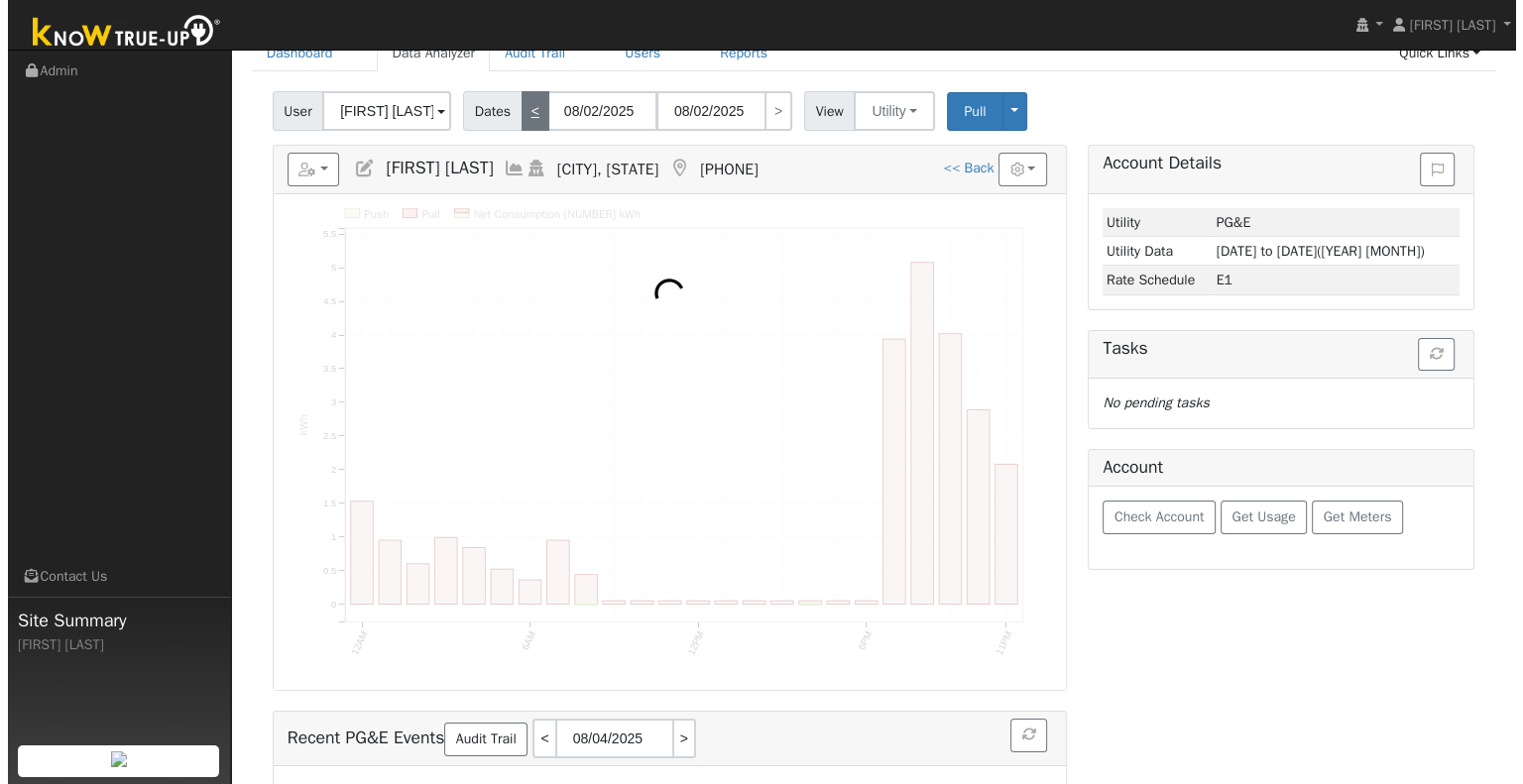 scroll, scrollTop: 0, scrollLeft: 0, axis: both 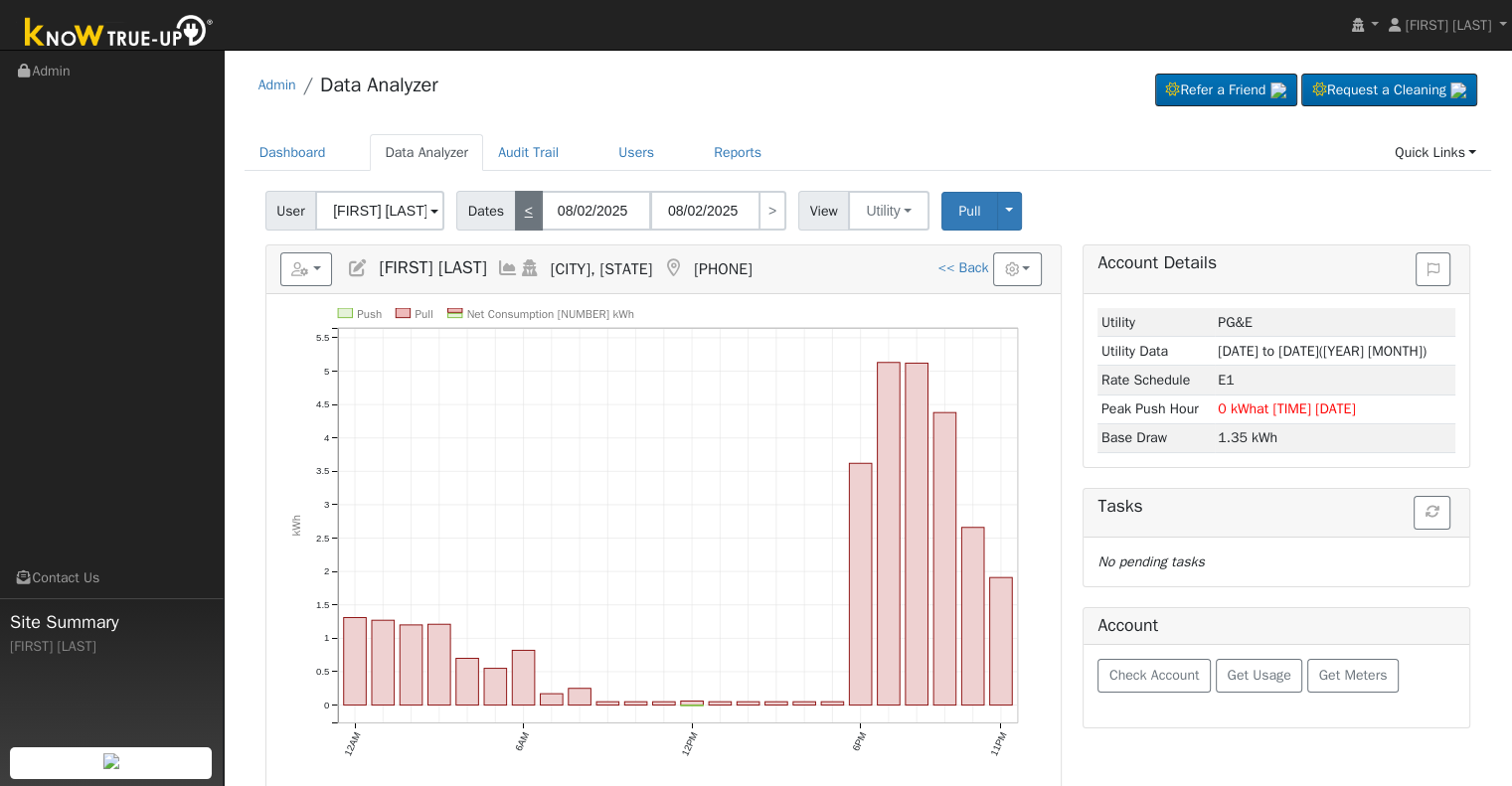 click on "<" at bounding box center [529, 211] 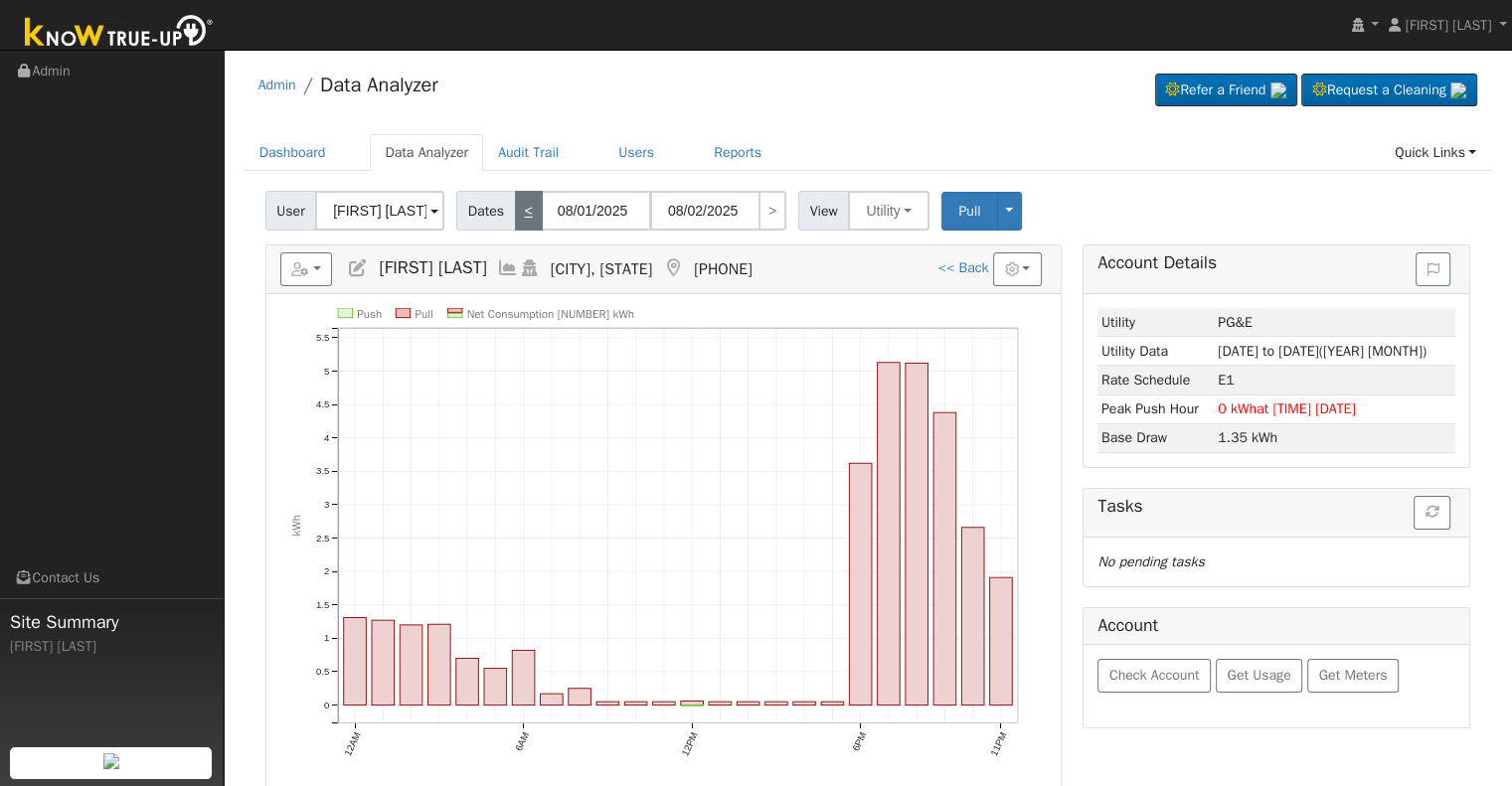 type on "08/01/2025" 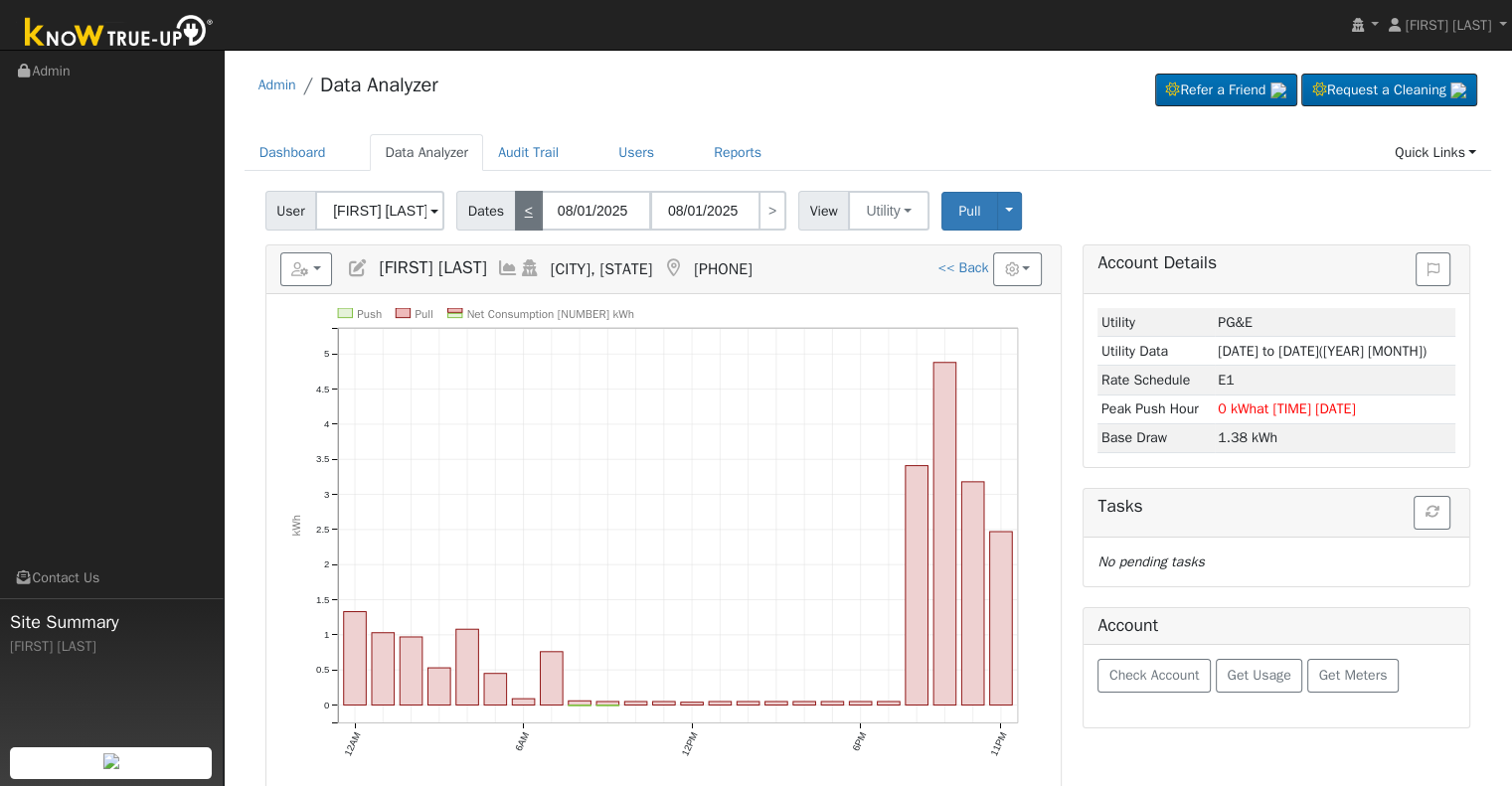 click on "<" at bounding box center [529, 211] 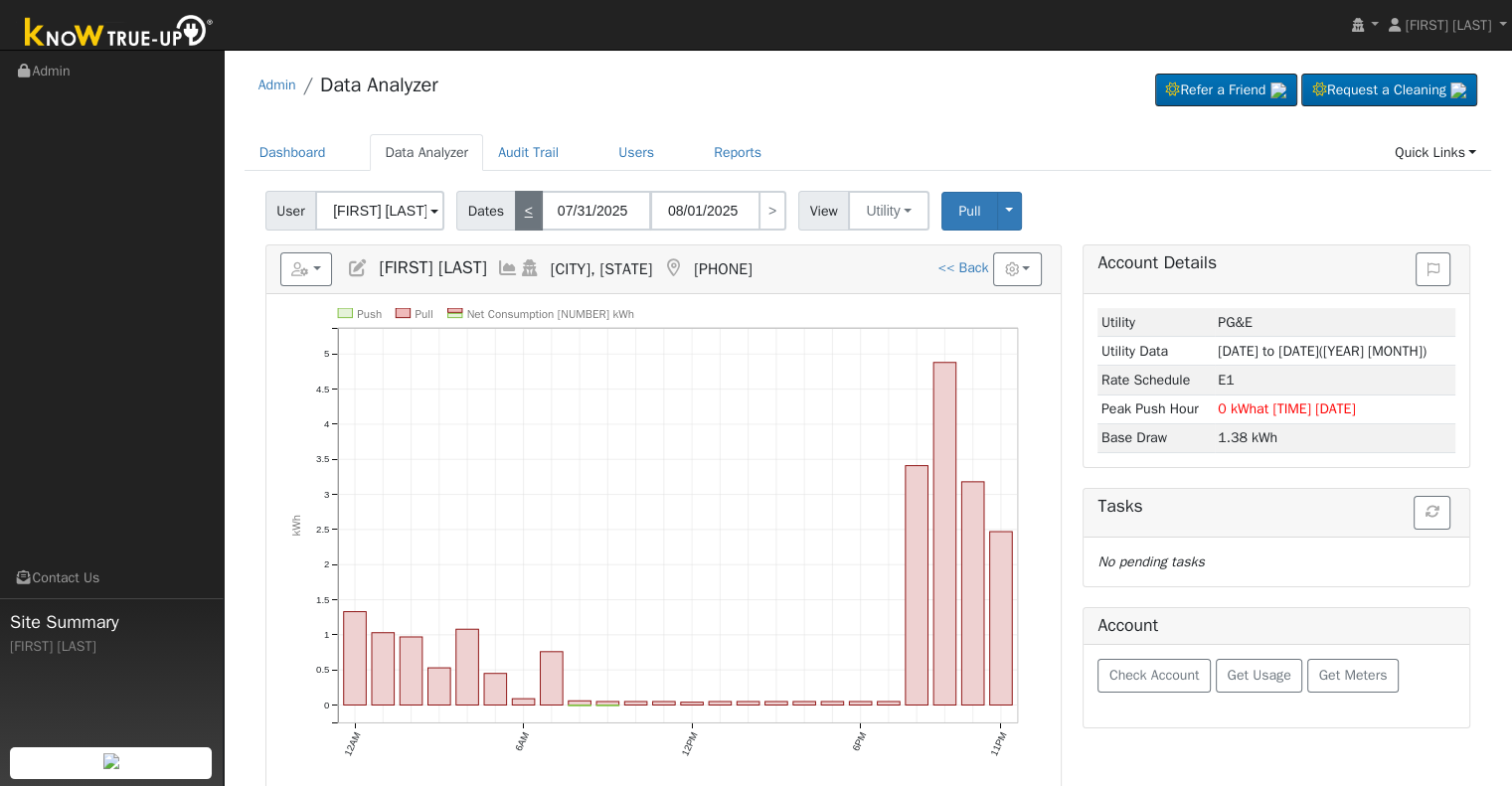 type on "07/31/2025" 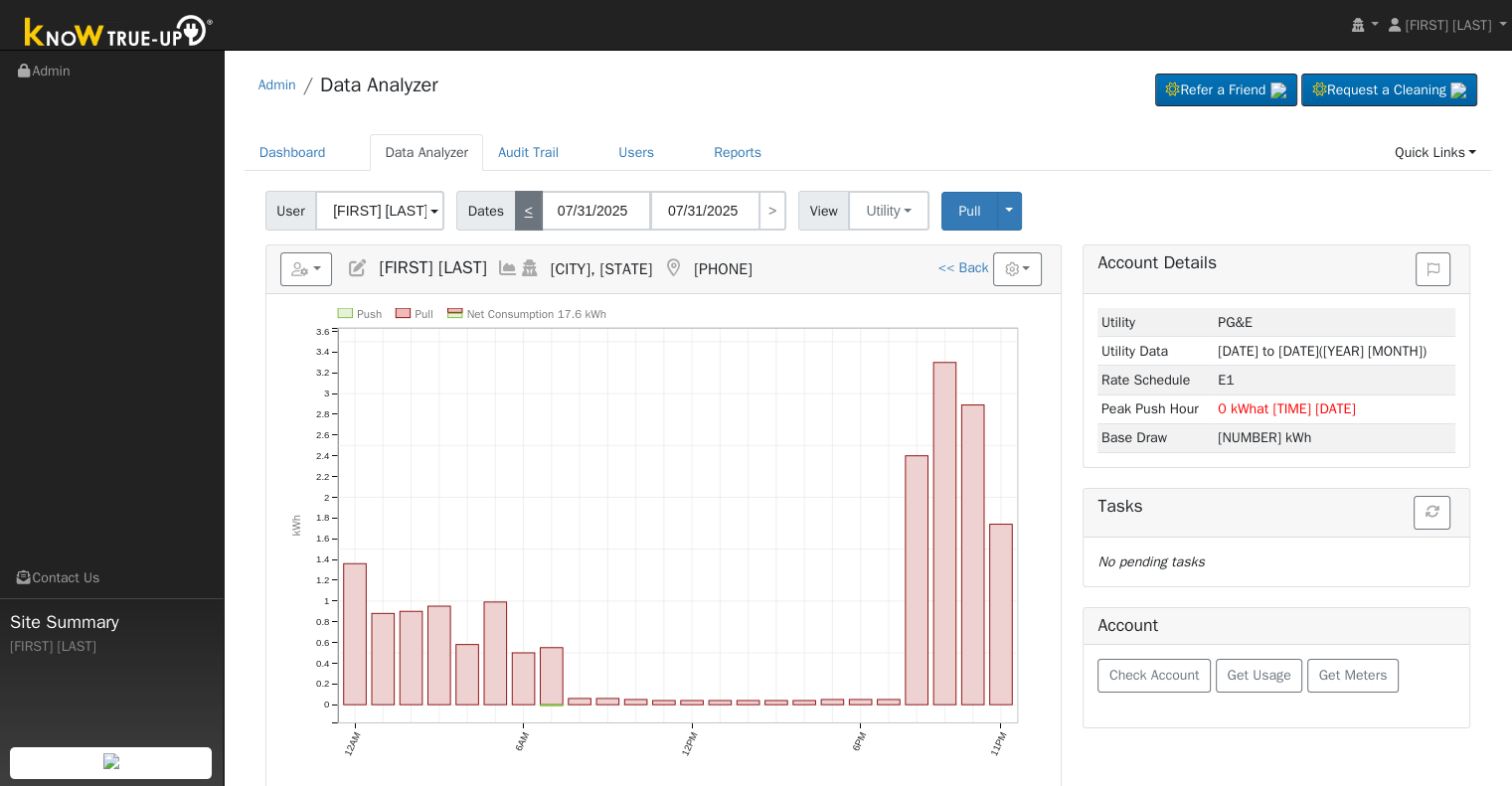 click on "<" at bounding box center [529, 211] 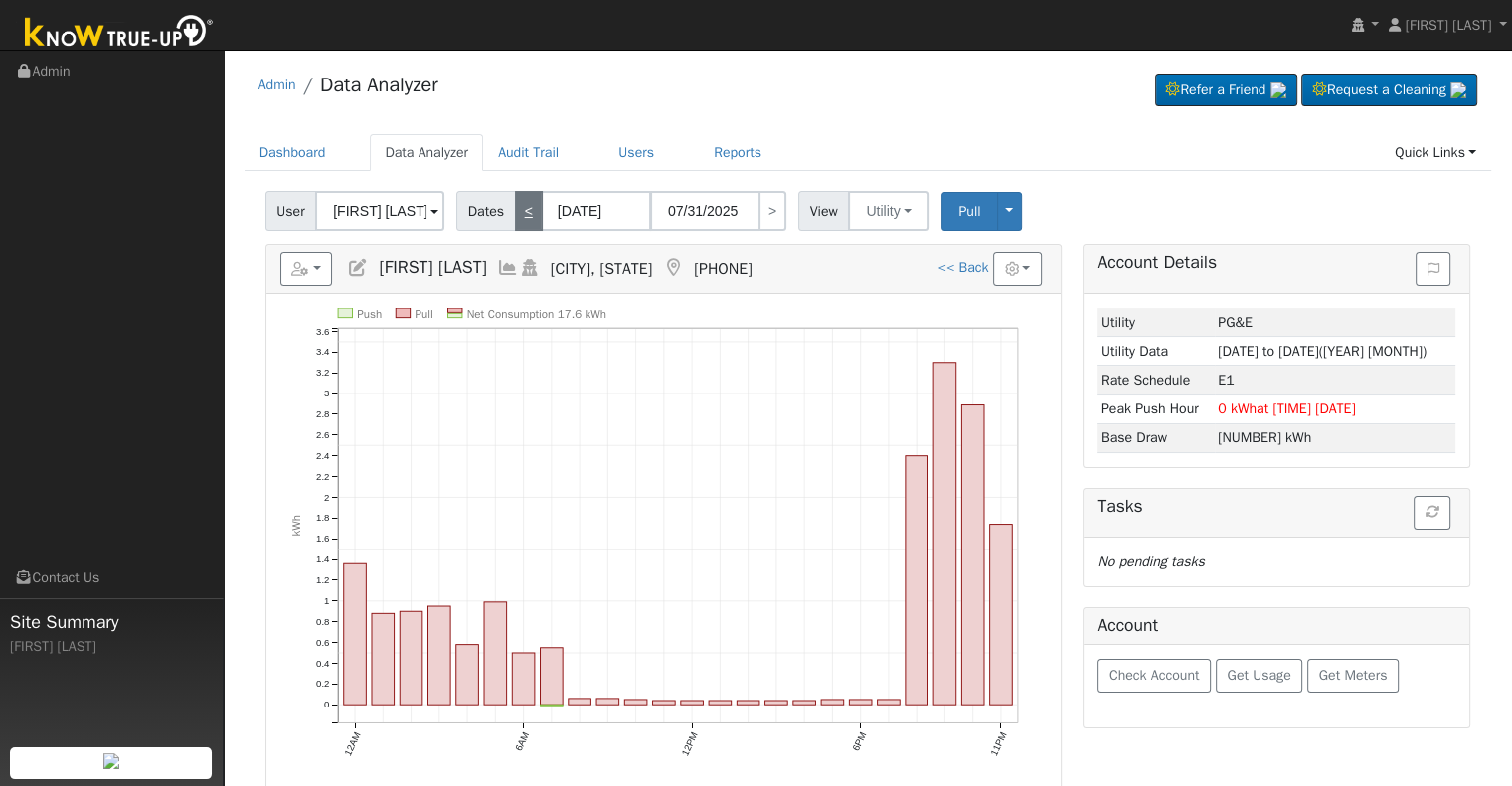 type on "[DATE]" 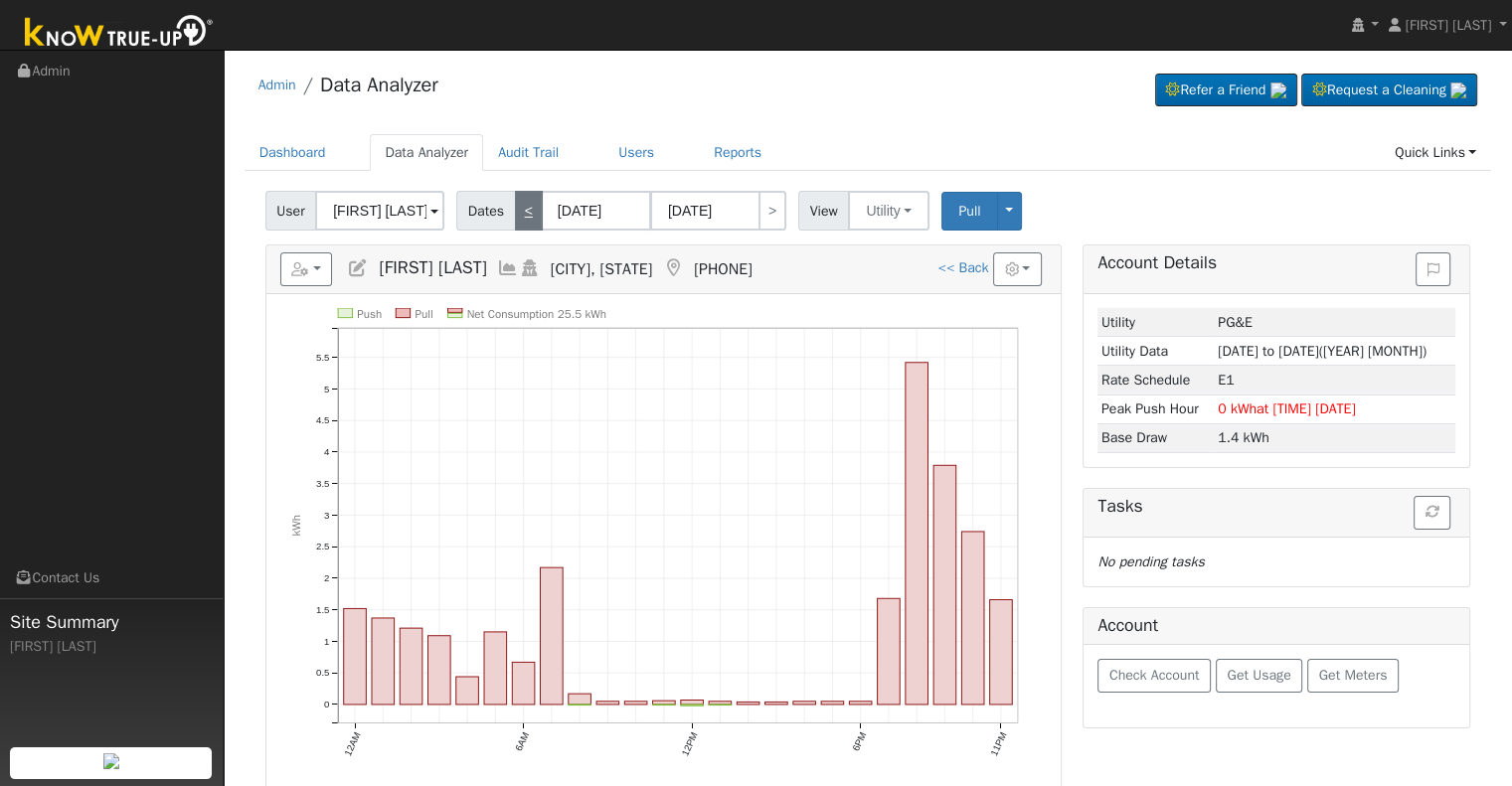 click on "<" at bounding box center (529, 211) 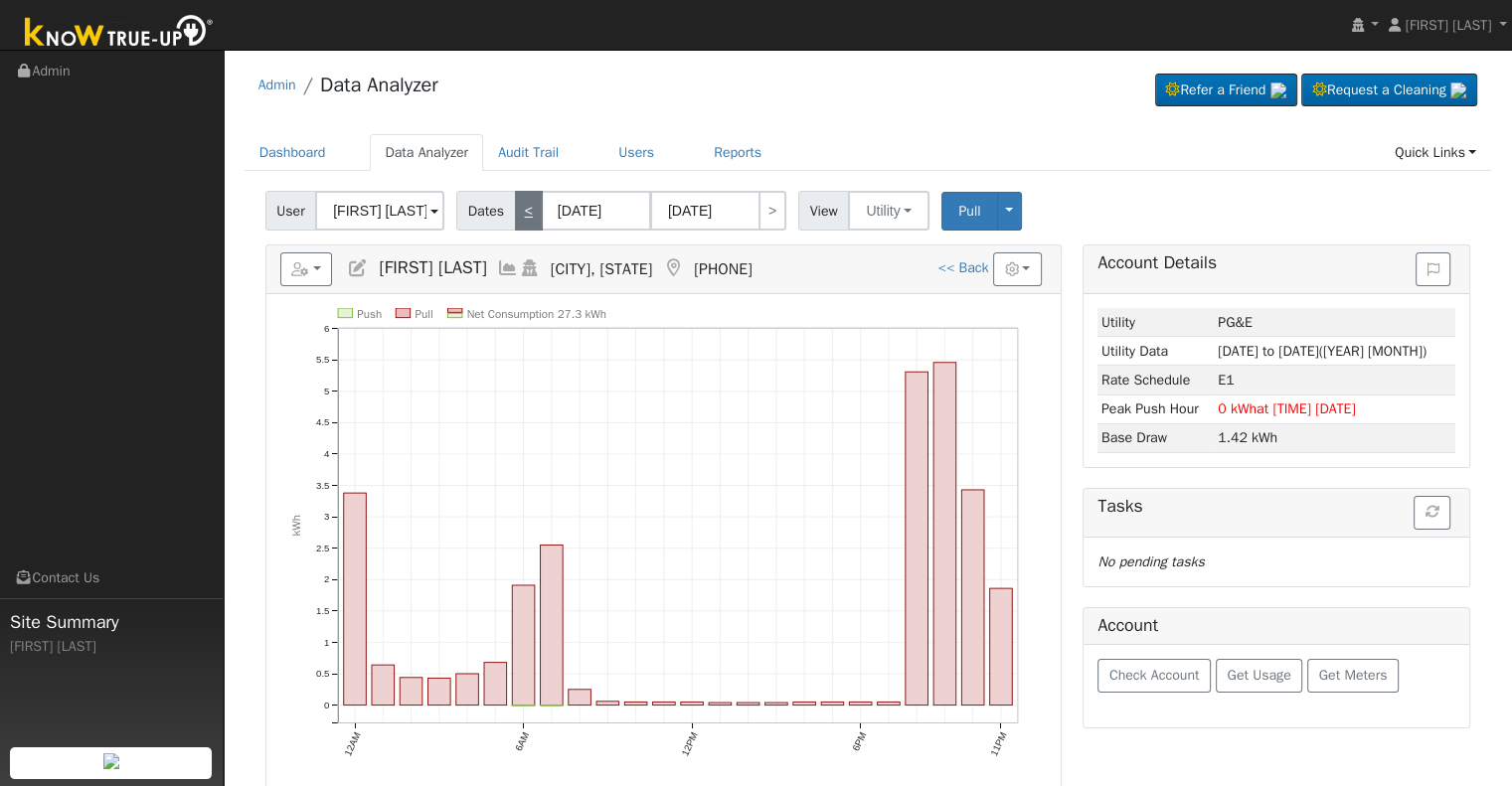 click on "<" at bounding box center (529, 211) 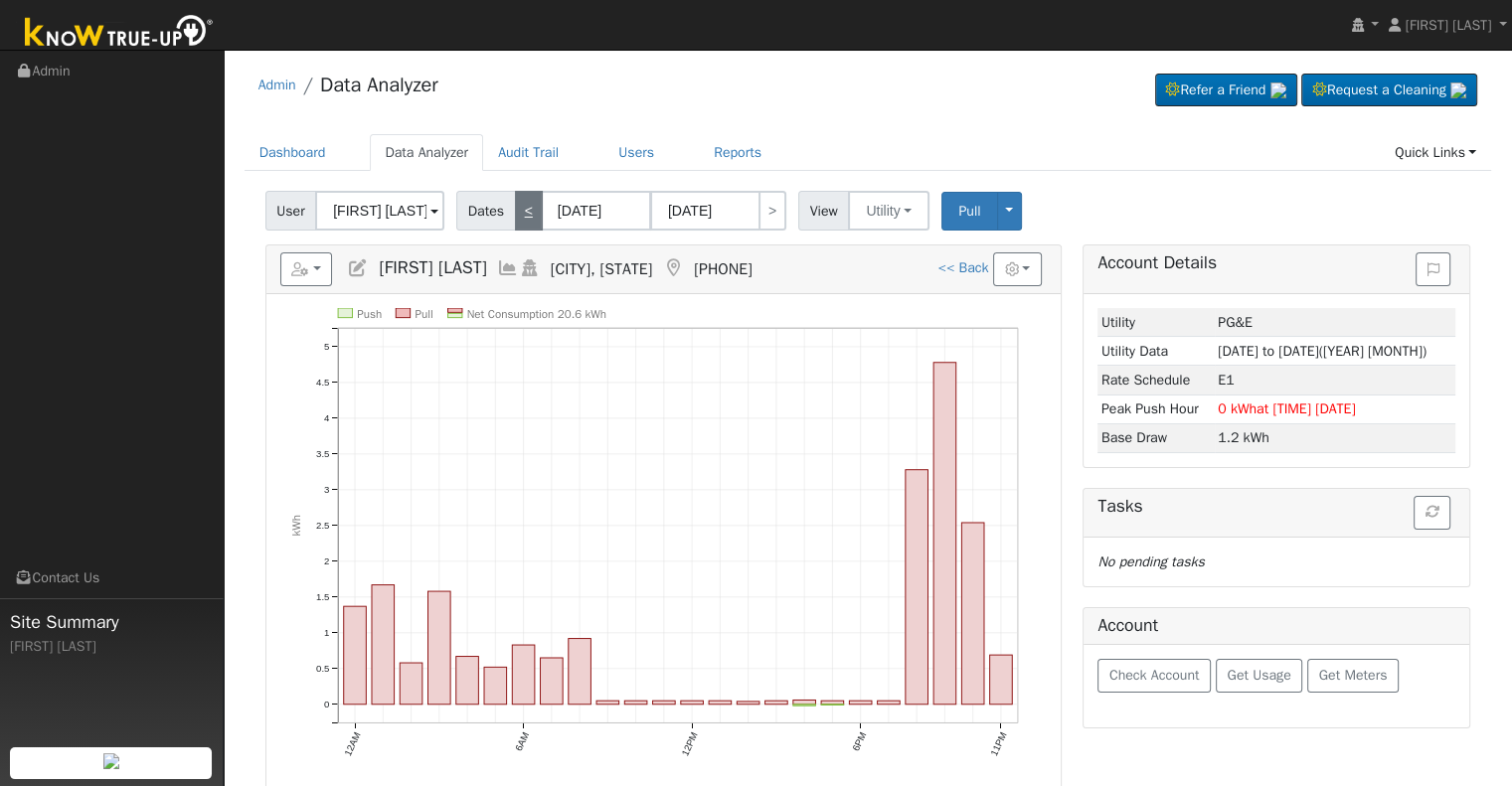 click on "<" at bounding box center (529, 211) 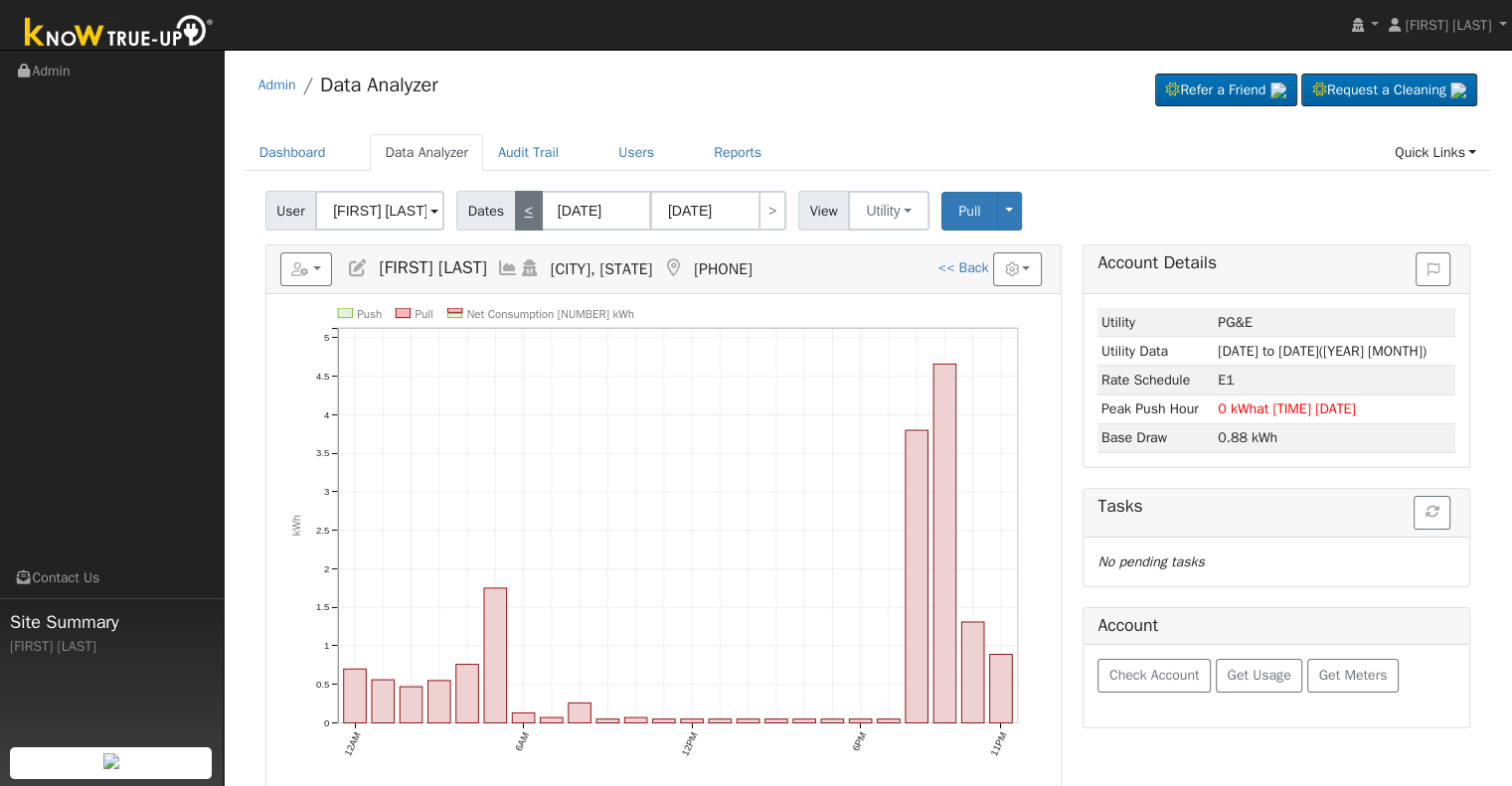 click on "<" at bounding box center [529, 211] 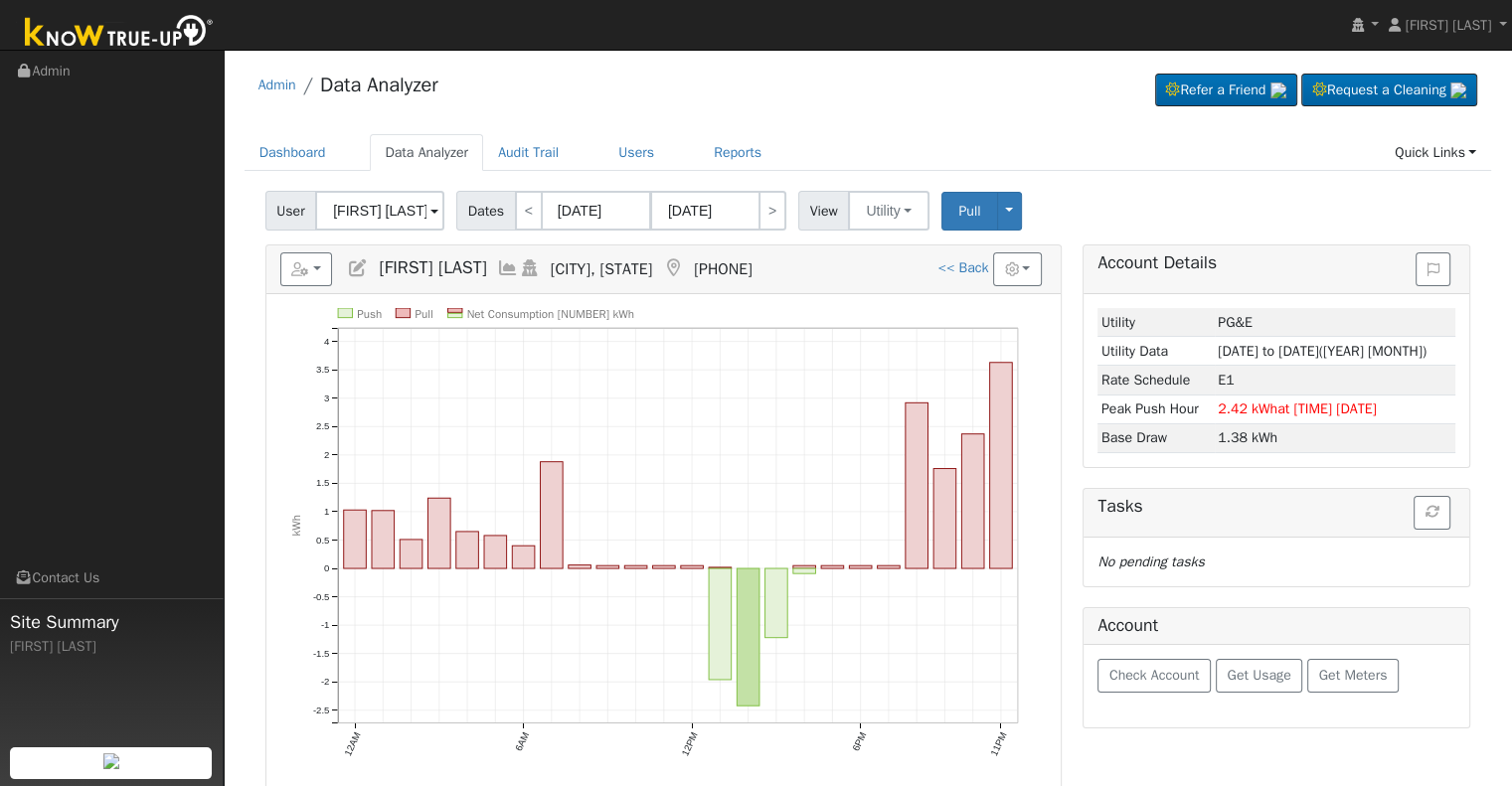 click at bounding box center [508, 268] 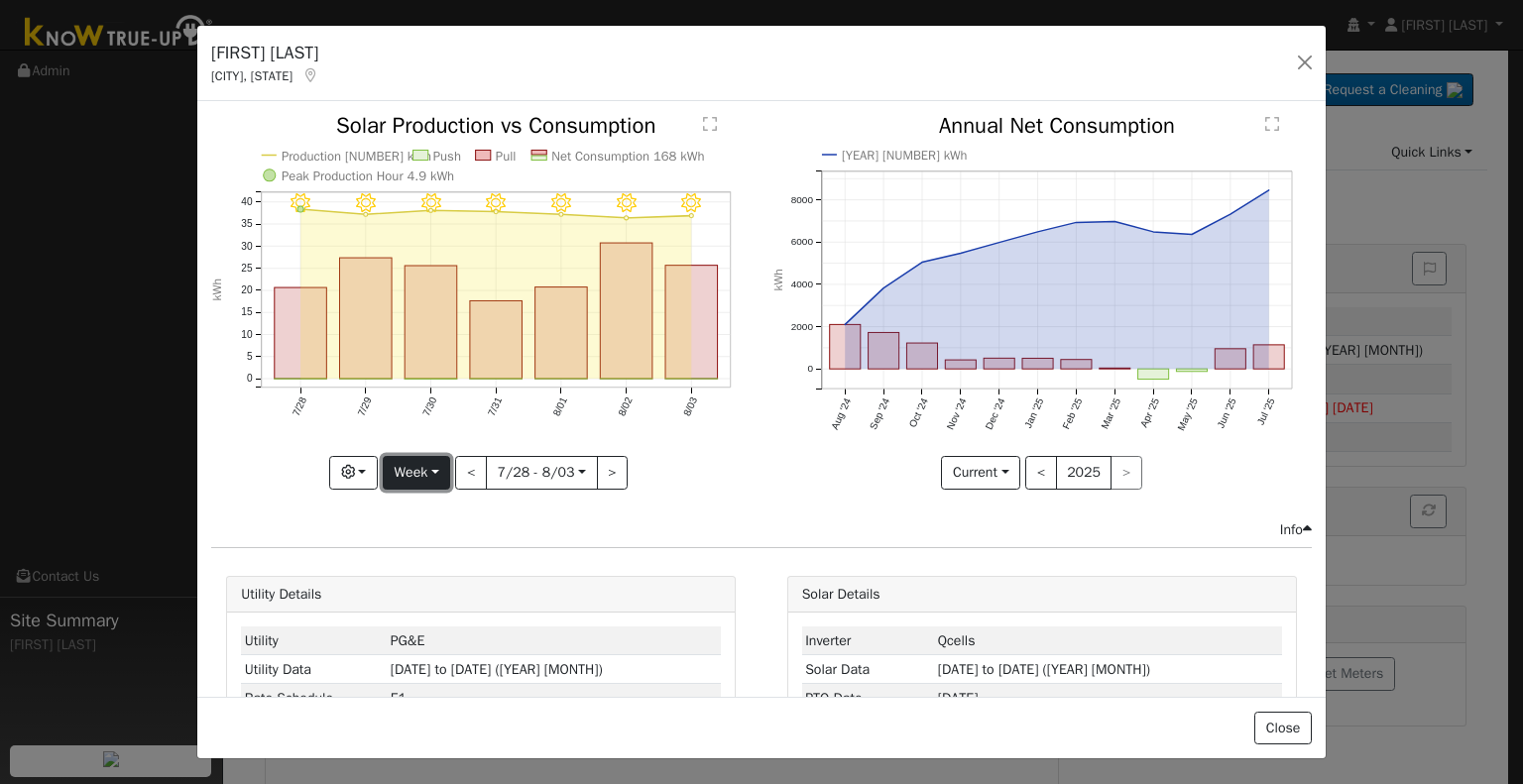 click on "Week" at bounding box center [416, 473] 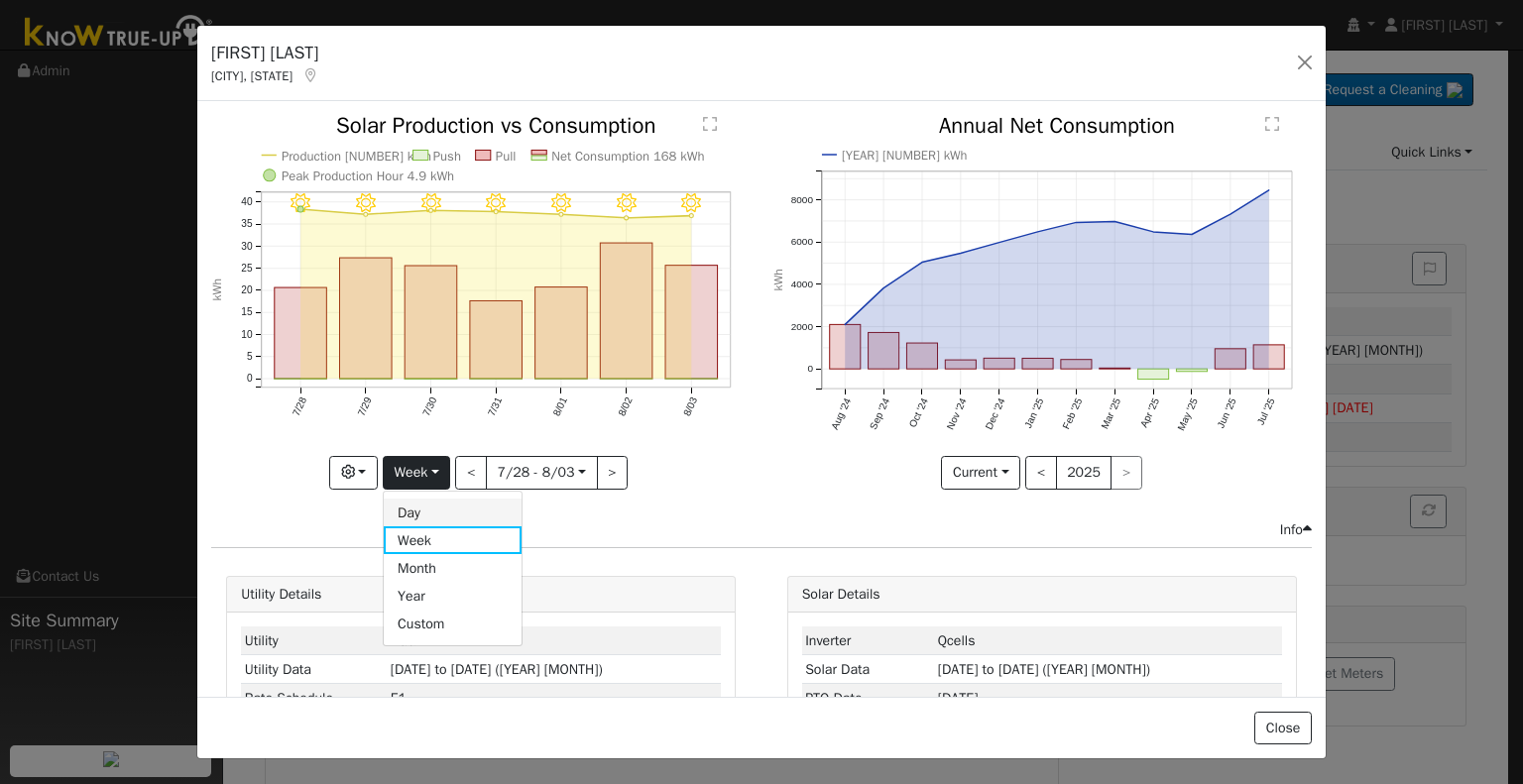 click on "Day" at bounding box center (452, 512) 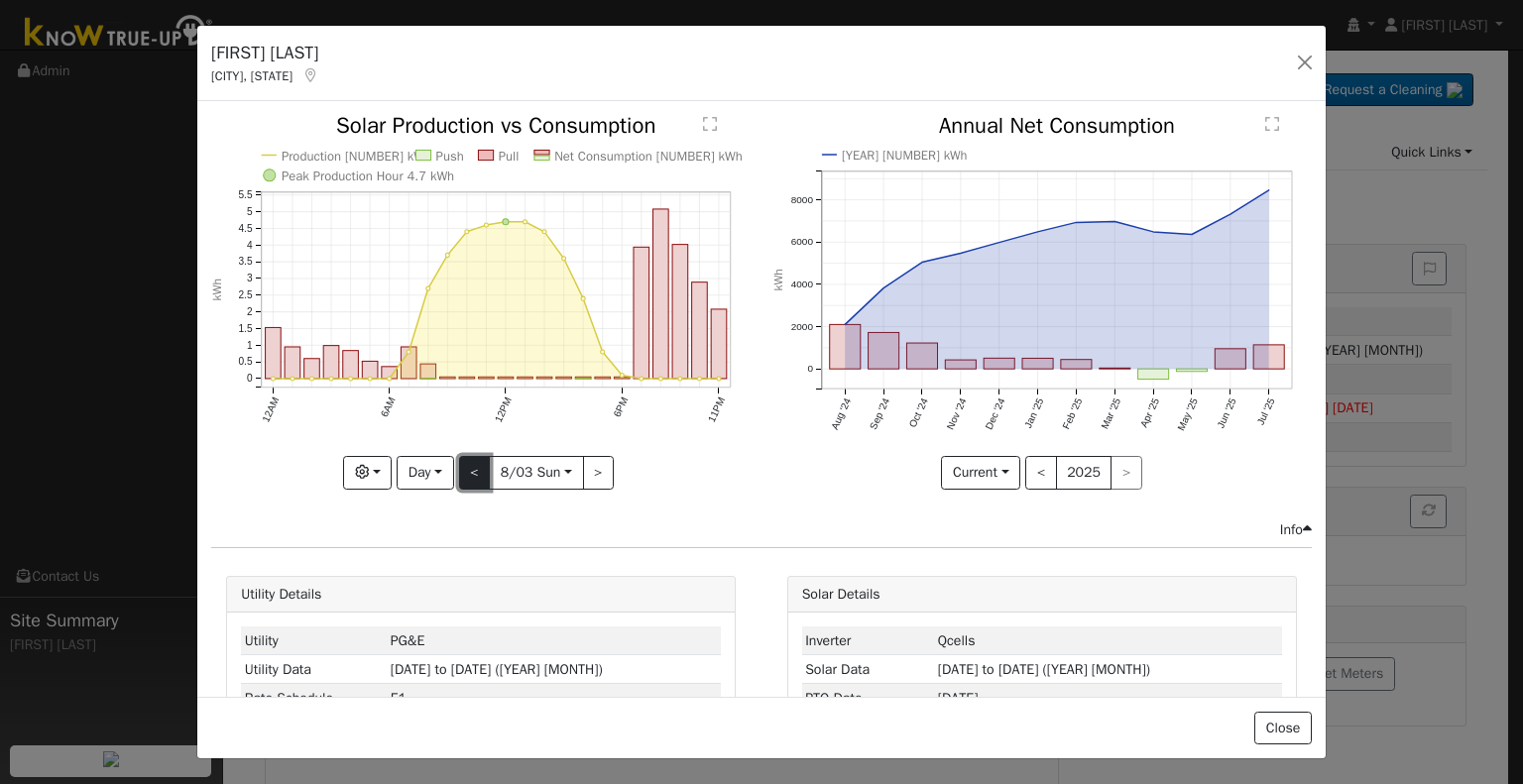 click on "<" at bounding box center [475, 473] 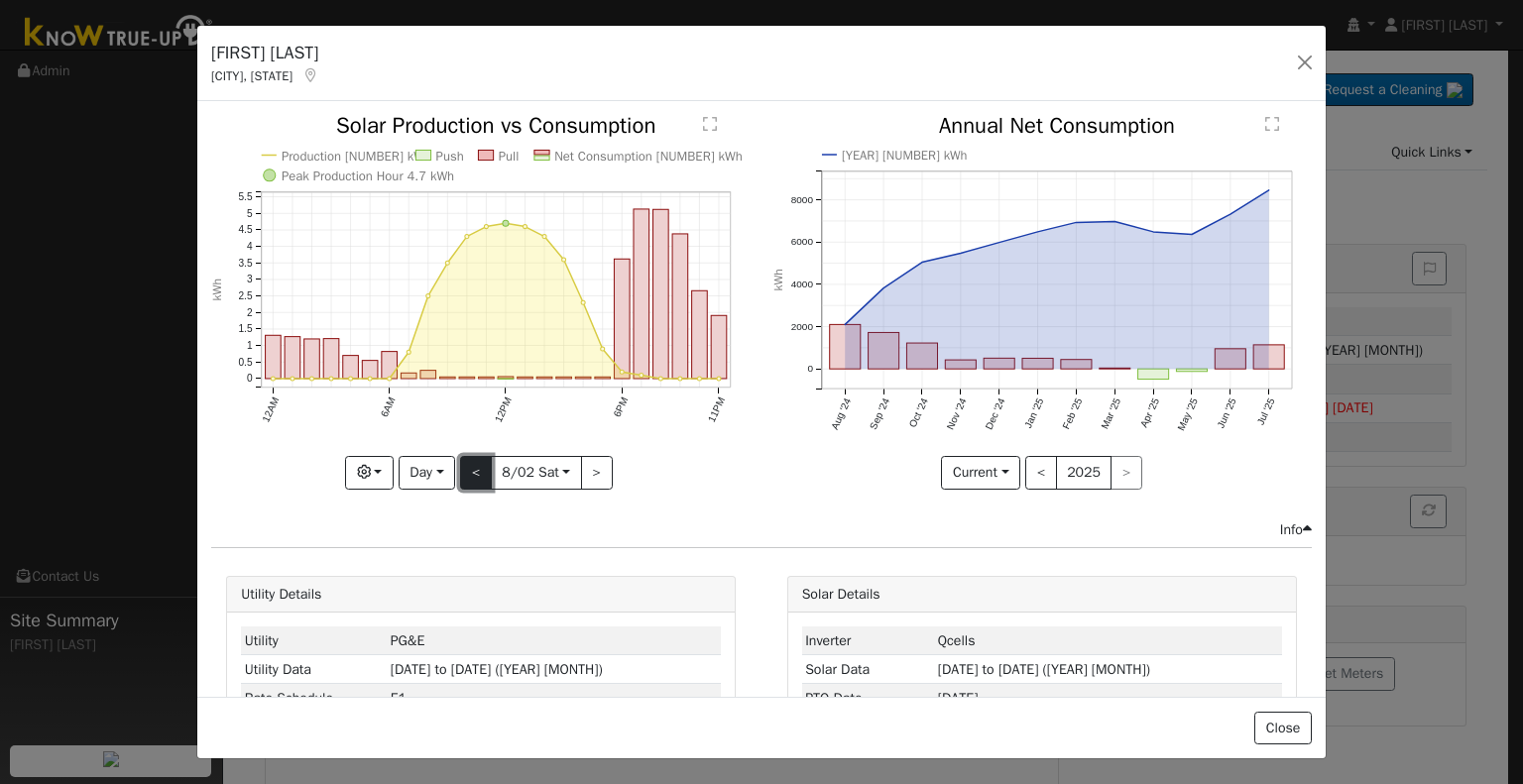 click on "<" at bounding box center (476, 473) 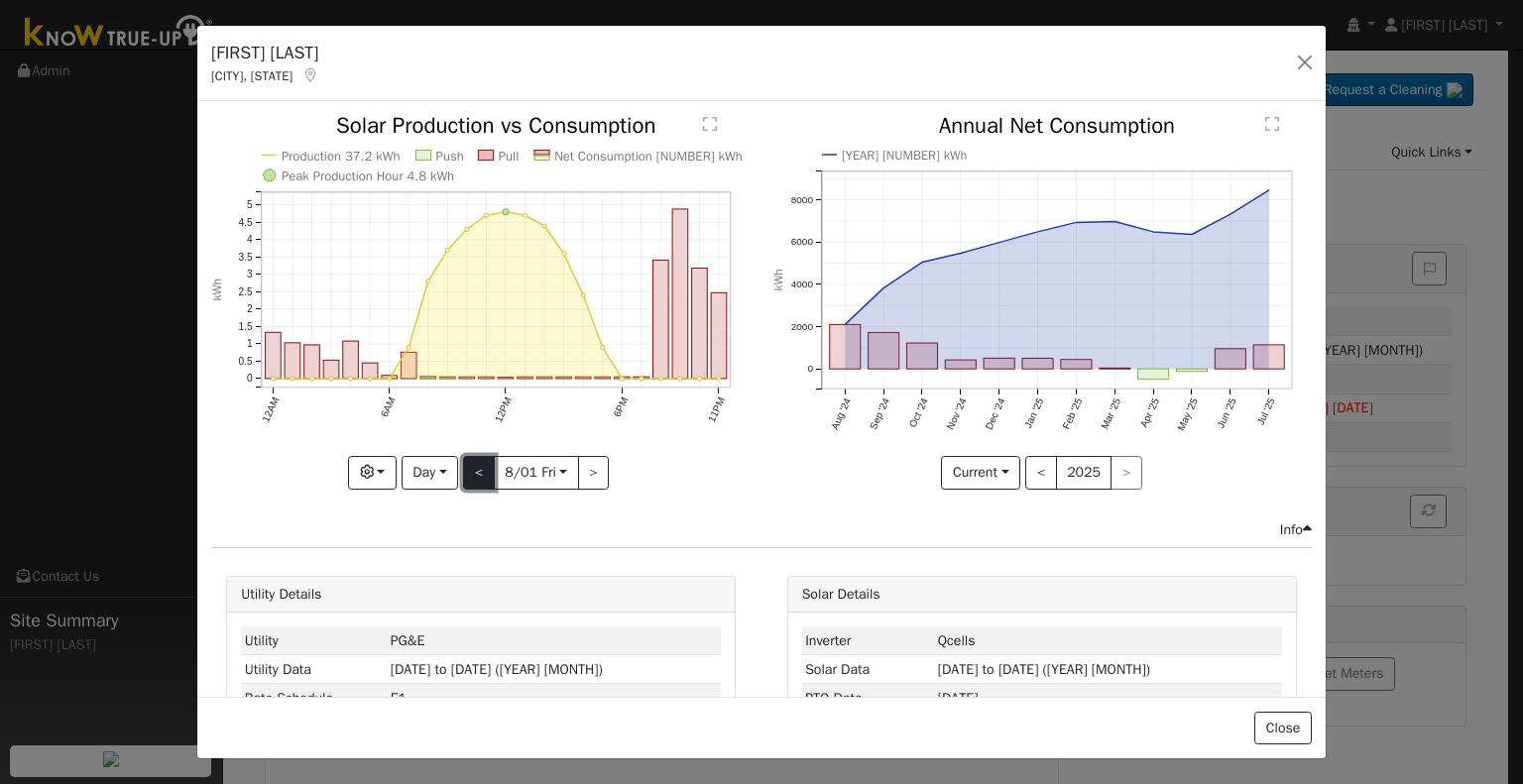 click on "<" at bounding box center (479, 473) 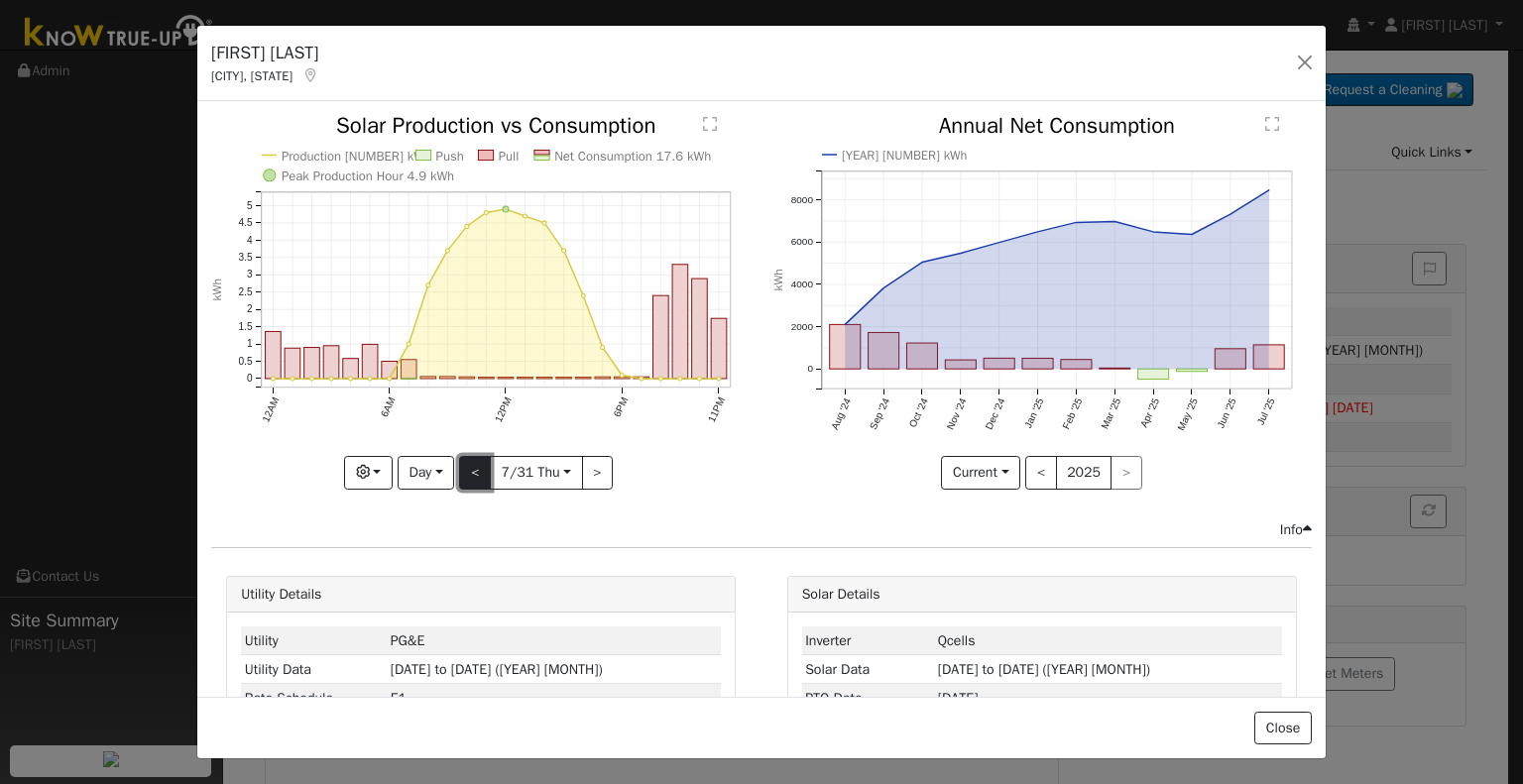 click on "<" at bounding box center (475, 473) 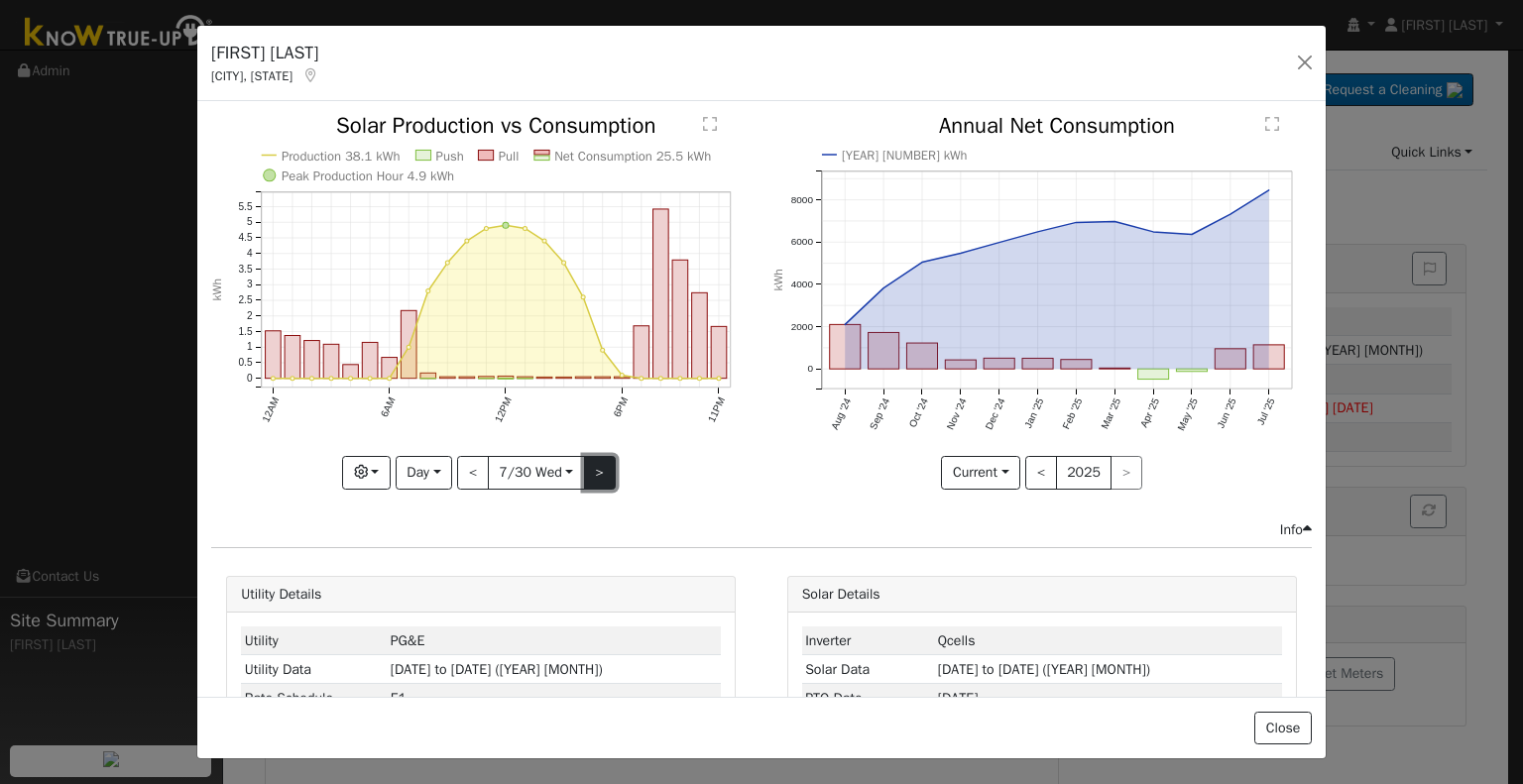 click on ">" at bounding box center (600, 473) 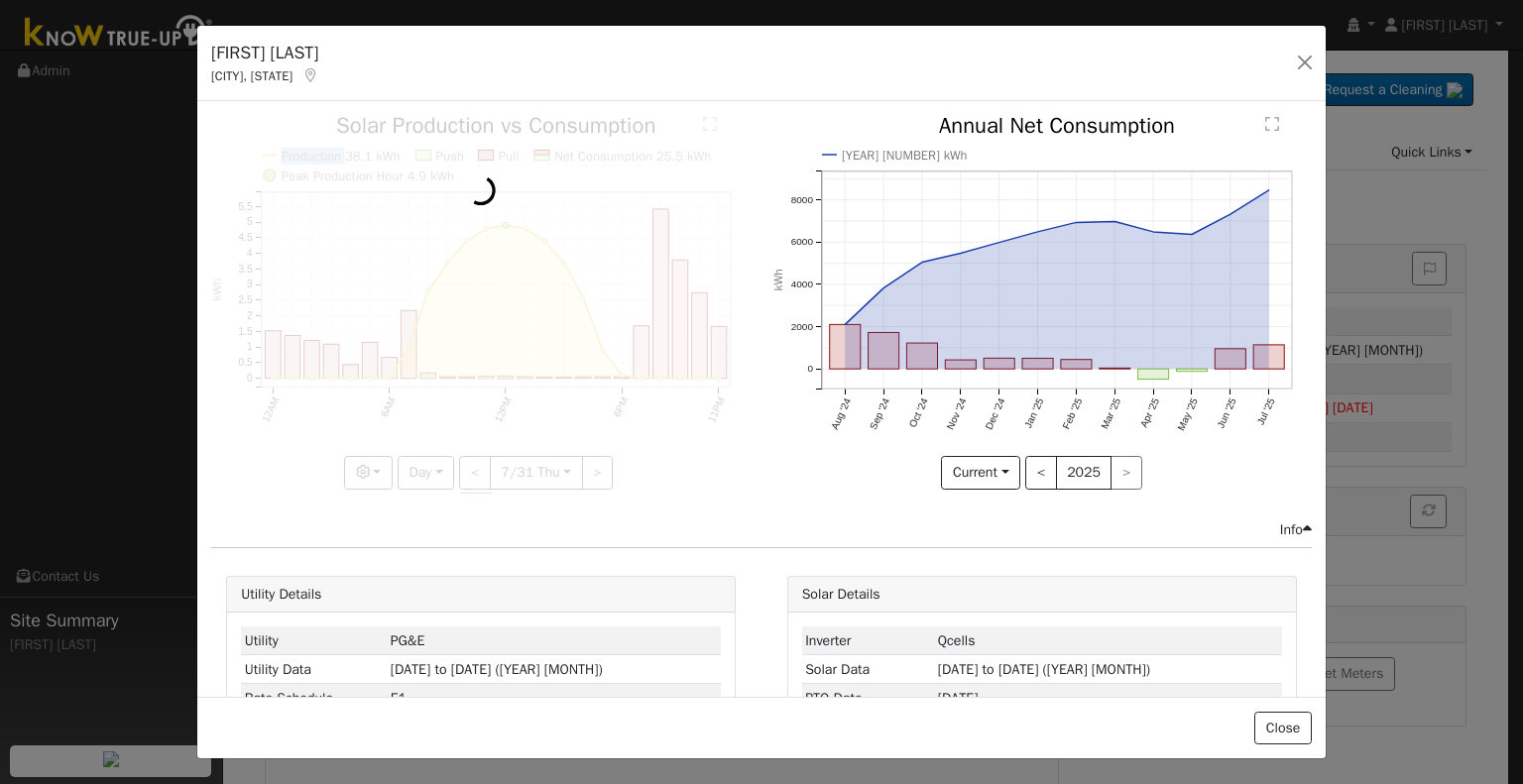 click at bounding box center [481, 301] 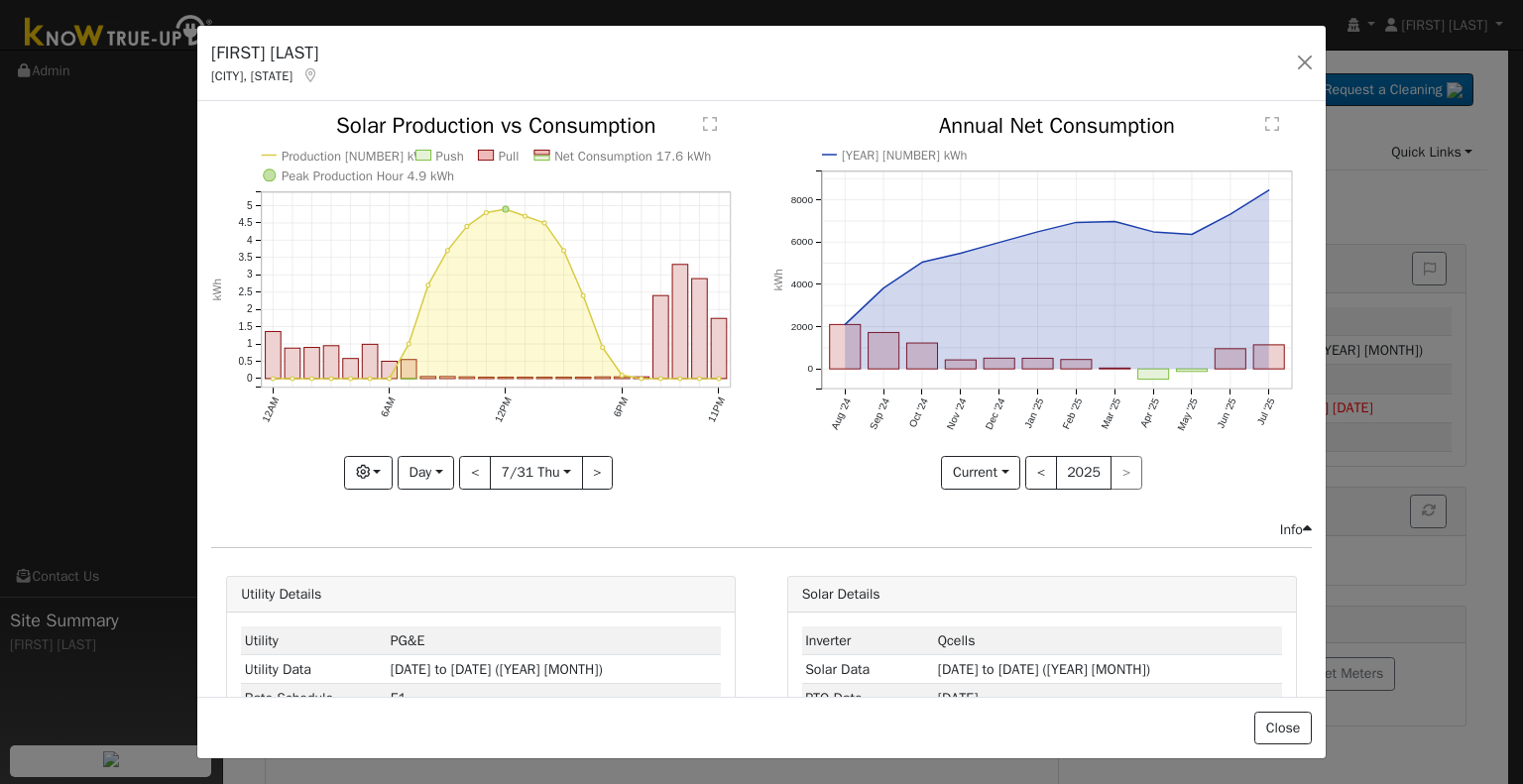 click at bounding box center [481, 301] 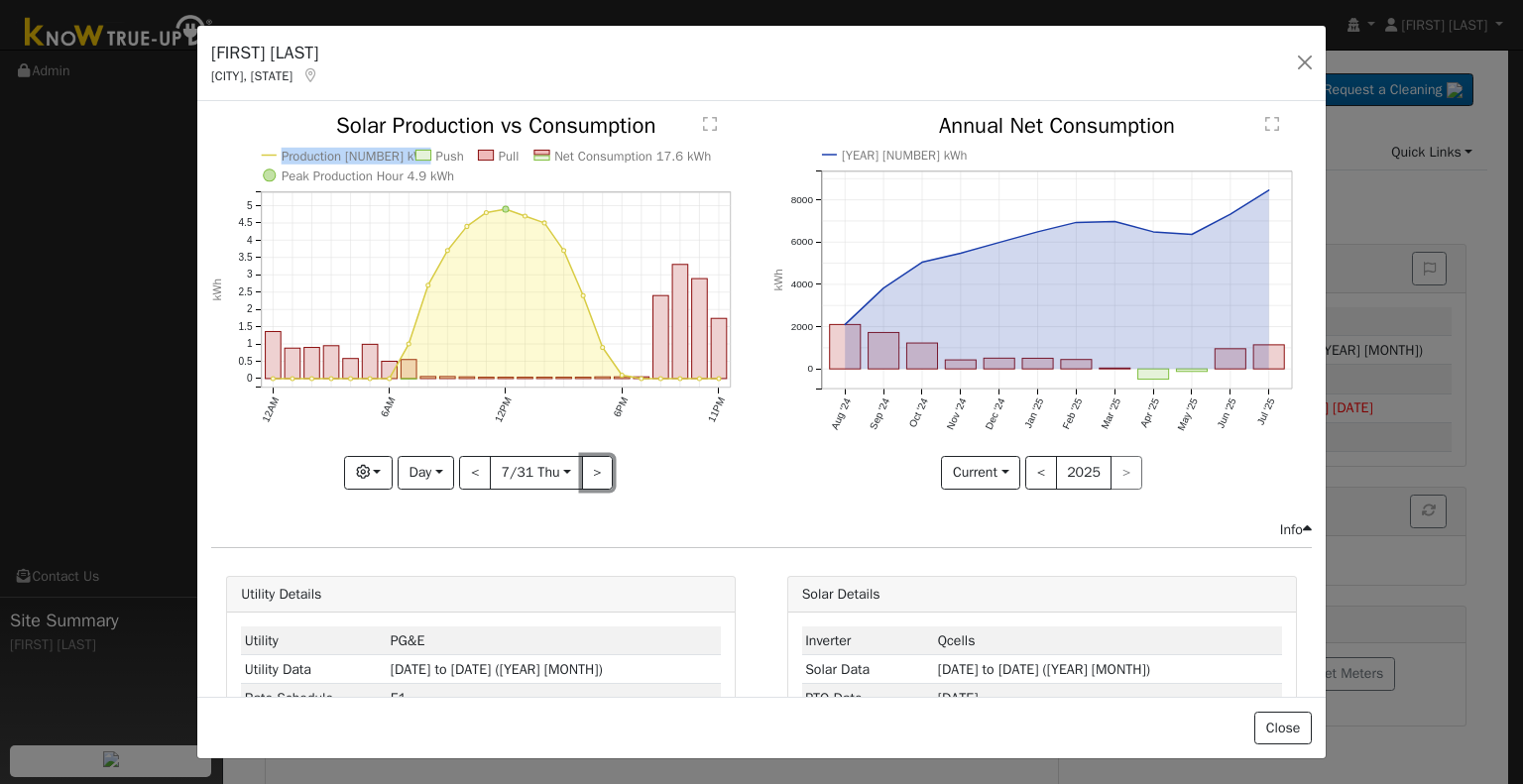 click on ">" at bounding box center [598, 473] 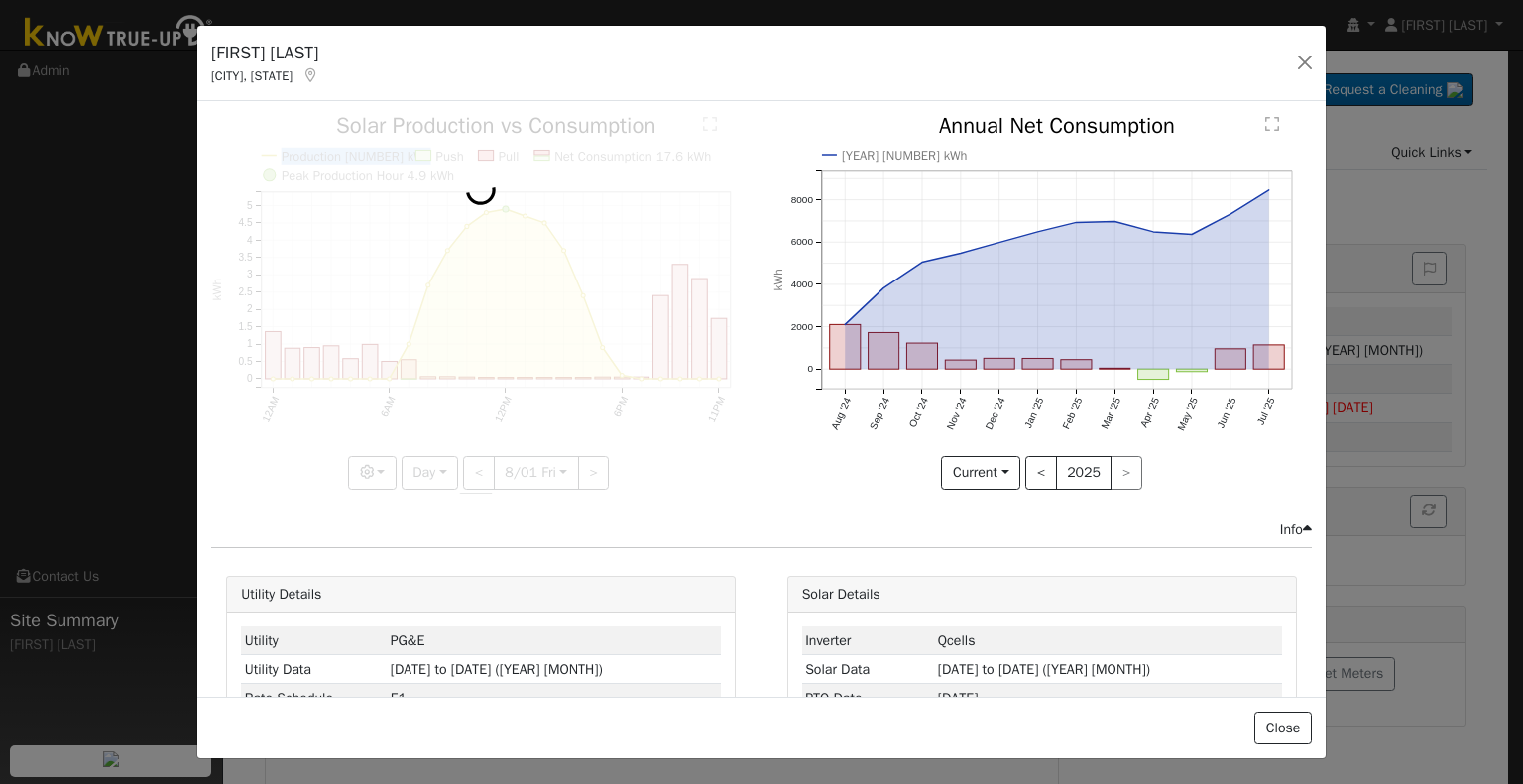 click at bounding box center (481, 301) 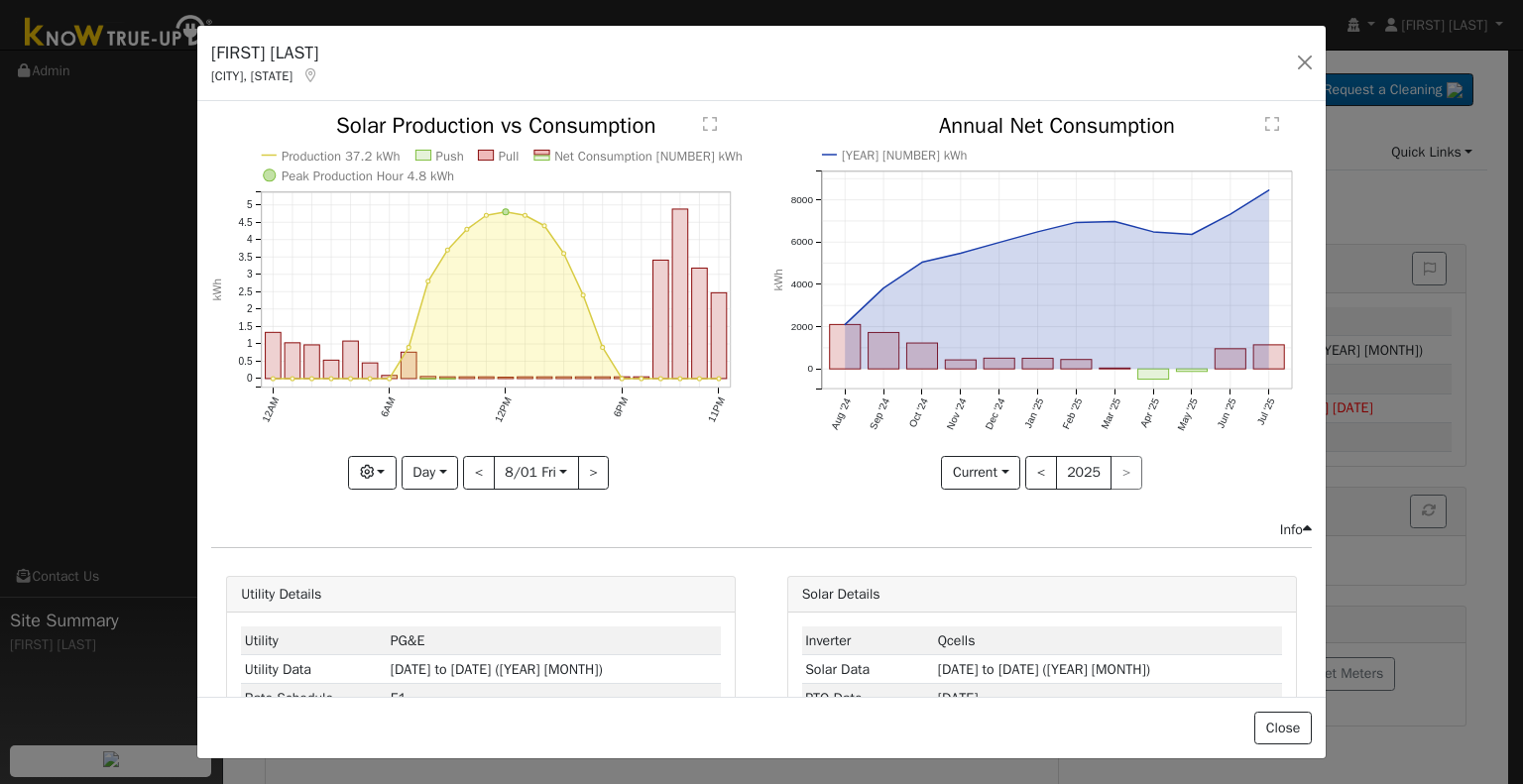 click at bounding box center [481, 301] 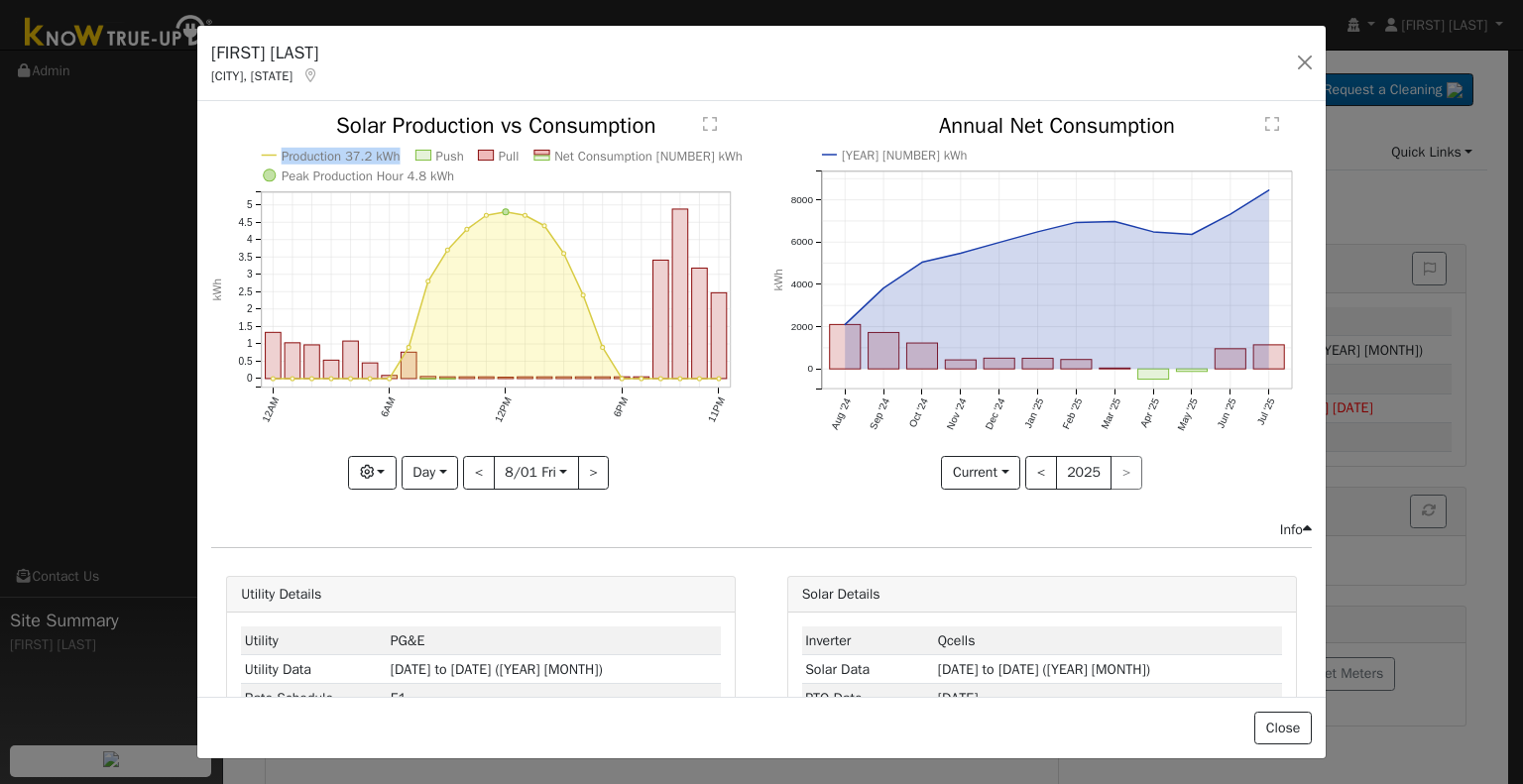 click on "Solar Production vs Consumption kWh onclick="" onclick="" onclick="" onclick="" onclick="" onclick="" onclick="" onclick="" onclick="" onclick="" onclick="" onclick="" onclick="" onclick="" onclick="" onclick="" onclick="" onclick="" onclick="" onclick="" onclick="" onclick="" onclick="" onclick="" onclick="" onclick="" onclick="" onclick="" onclick="" onclick="" onclick="" onclick="" onclick="" onclick="" onclick="" onclick="" onclick="" onclick="" onclick="" onclick="" onclick="" onclick="" onclick="" onclick="" onclick="" onclick="" onclick="" onclick="" onclick="" onclick="" onclick="" onclick="" onclick="" onclick="" onclick="" onclick="" onclick="" onclick="" onclick="" onclick="" onclick="" onclick="" onclick="" onclick="" onclick="" onclick="" onclick="" onclick="" onclick="" onclick="" onclick="" Graphs Solar Production Previous Year Previous Year $" 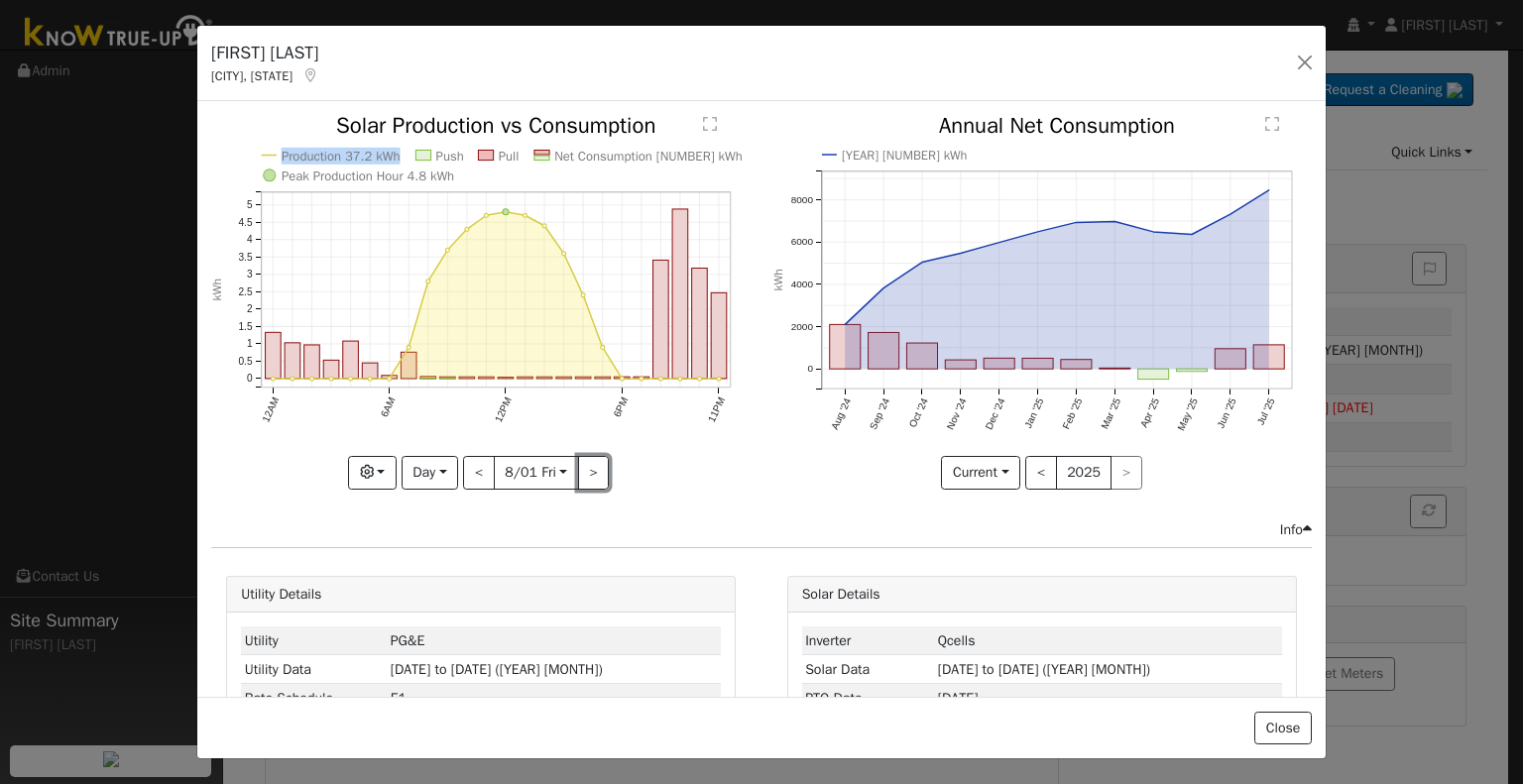 click on ">" at bounding box center (594, 473) 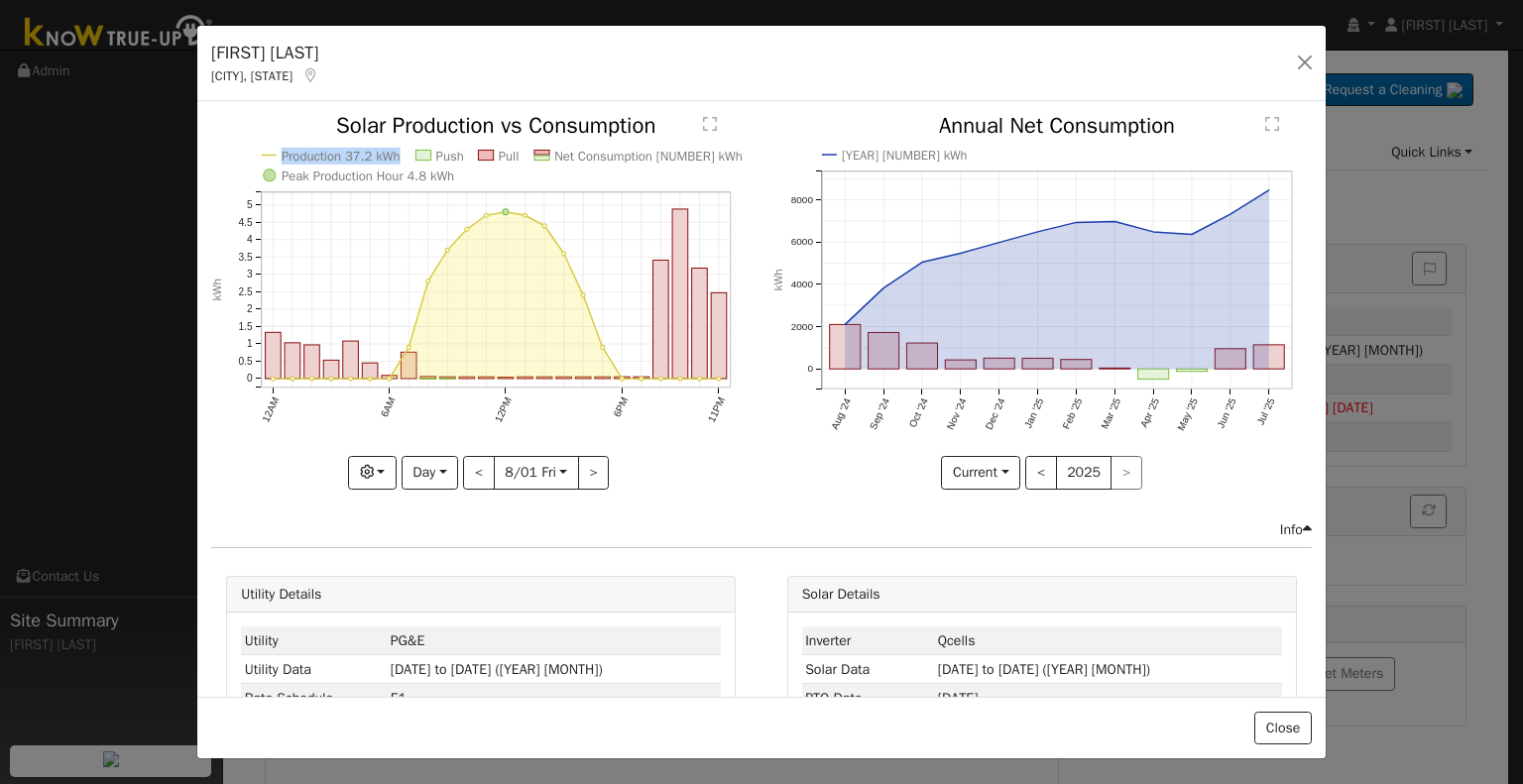 click at bounding box center [0, 0] 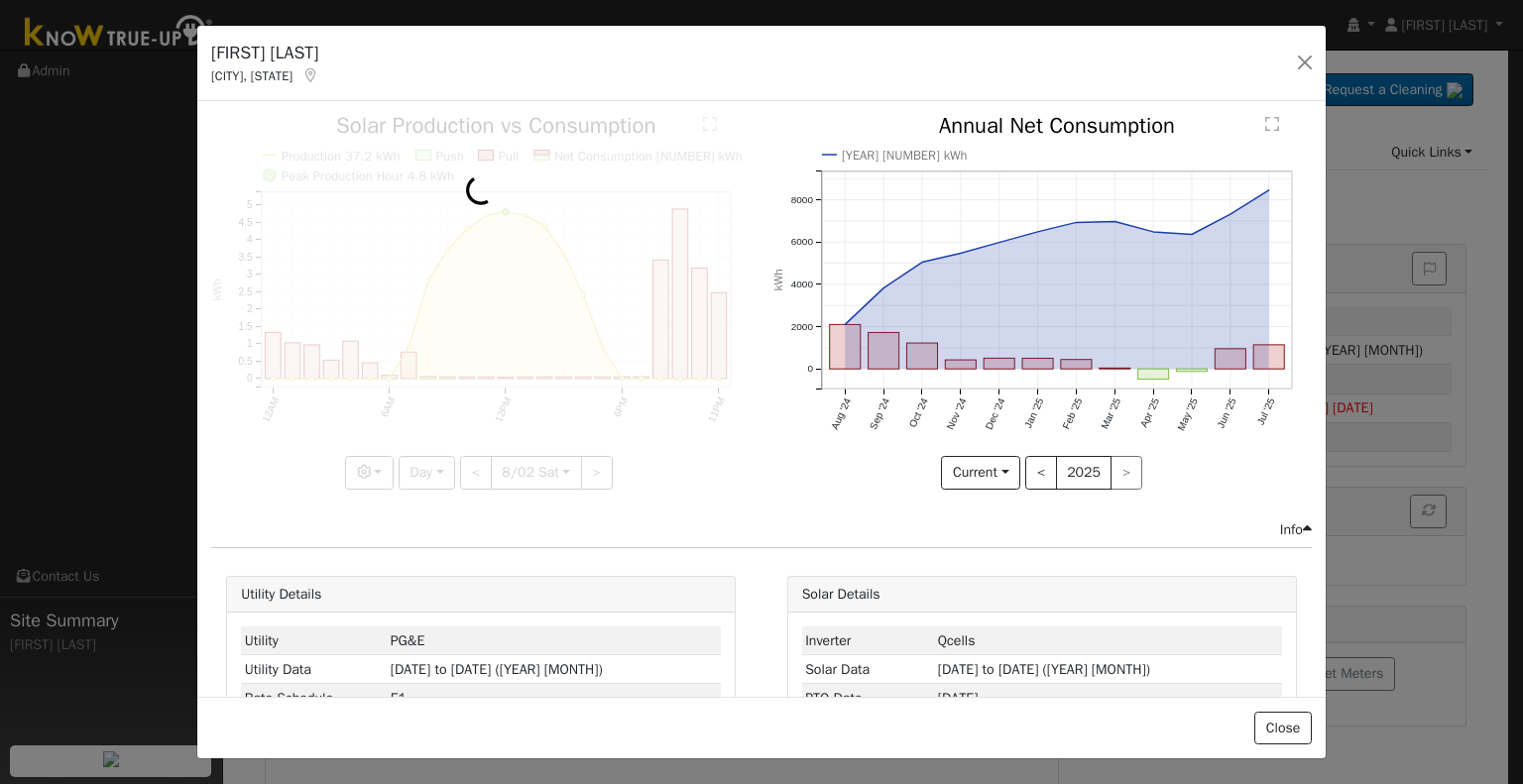click at bounding box center (481, 301) 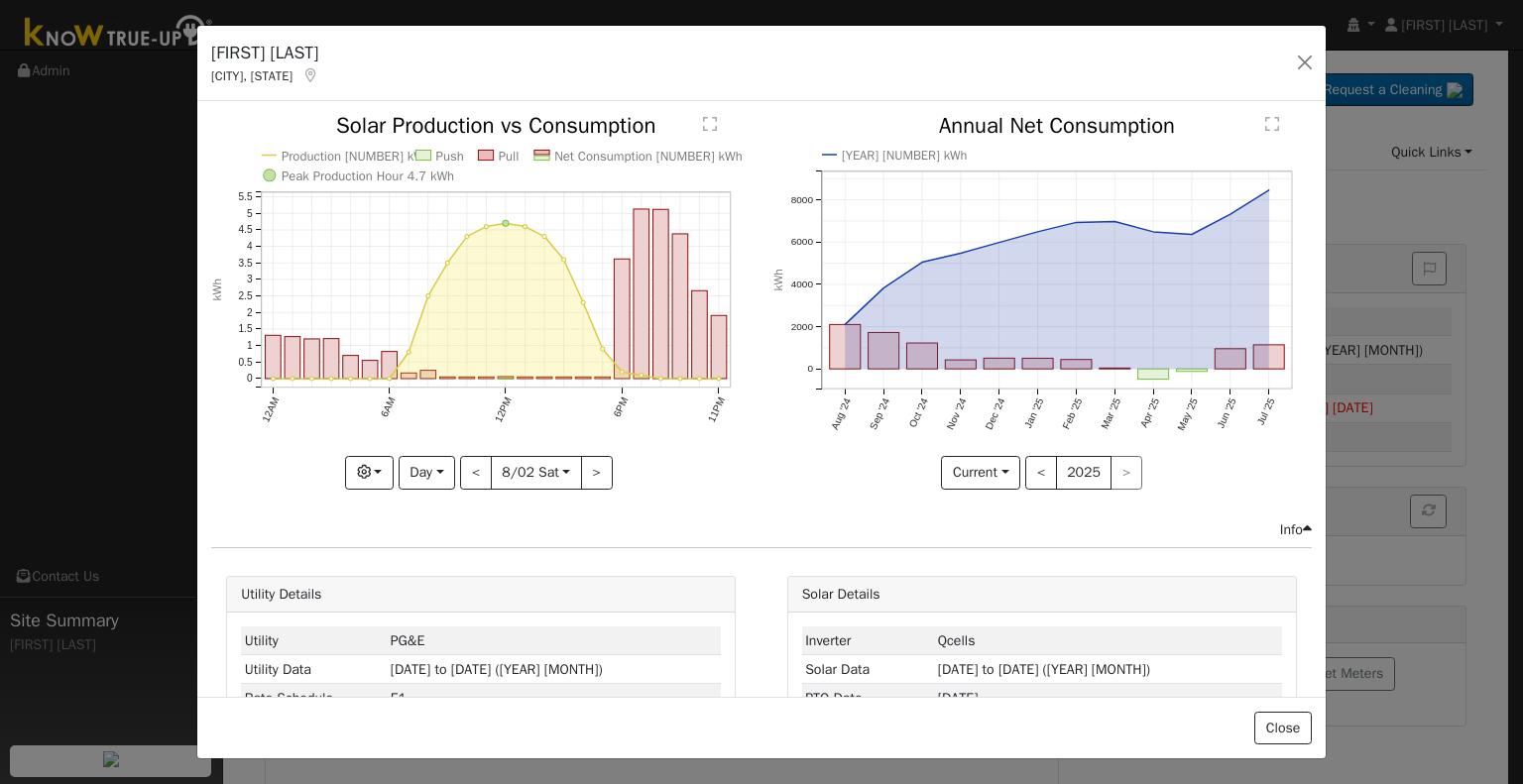 click on "Solar Production vs Consumption kWh onclick="" onclick="" onclick="" onclick="" onclick="" onclick="" onclick="" onclick="" onclick="" onclick="" onclick="" onclick="" onclick="" onclick="" onclick="" onclick="" onclick="" onclick="" onclick="" onclick="" onclick="" onclick="" onclick="" onclick="" onclick="" onclick="" onclick="" onclick="" onclick="" onclick="" onclick="" onclick="" onclick="" onclick="" onclick="" onclick="" onclick="" onclick="" onclick="" onclick="" onclick="" onclick="" onclick="" onclick="" onclick="" onclick="" onclick="" onclick="" onclick="" onclick="" onclick="" onclick="" onclick="" onclick="" onclick="" onclick="" onclick="" onclick="" onclick="" onclick="" onclick="" onclick="" onclick="" onclick="" onclick="" onclick="" onclick="" onclick="" onclick="" onclick="" onclick="" Graphs Solar Production Previous Year Consumption" 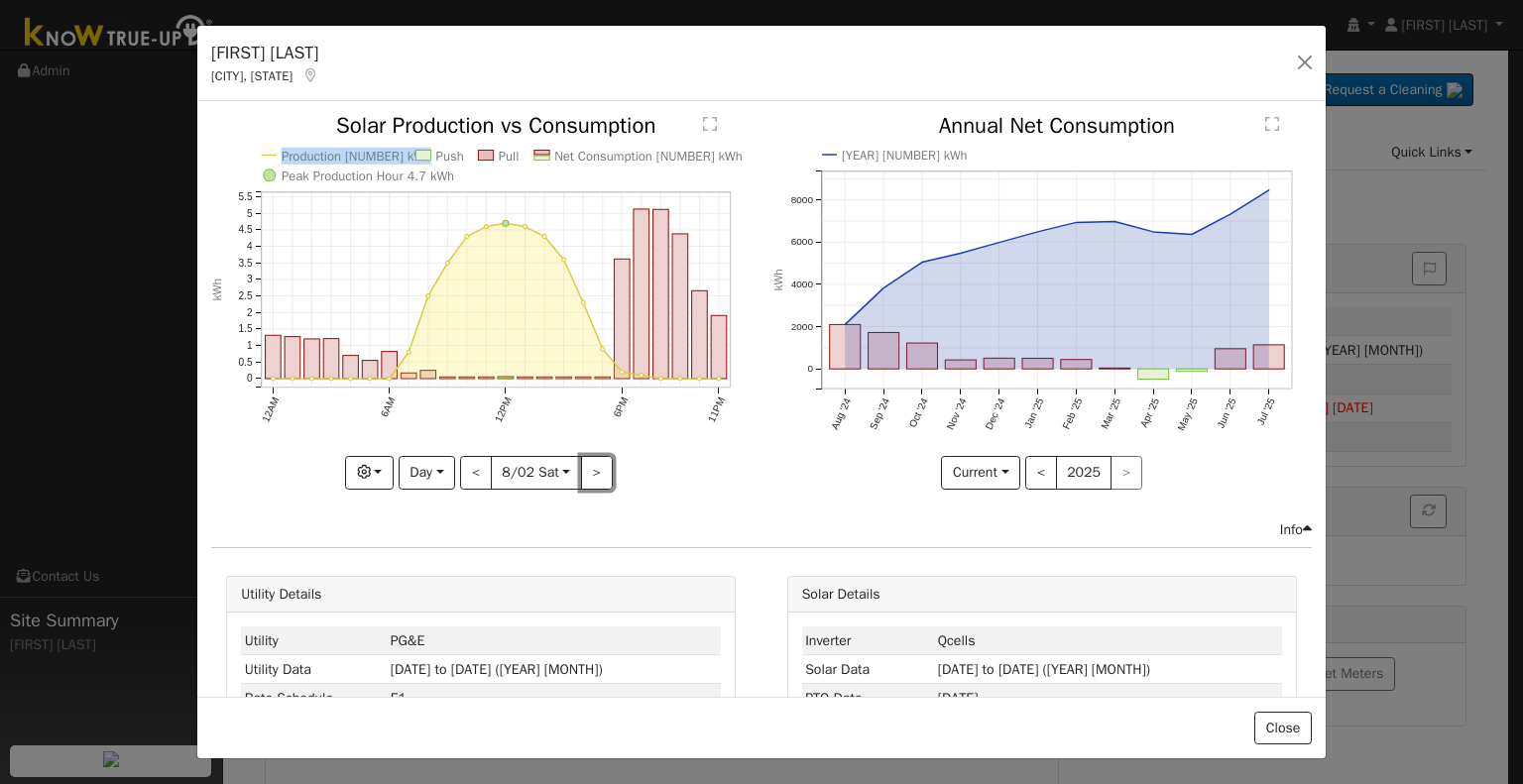 click on ">" at bounding box center (597, 473) 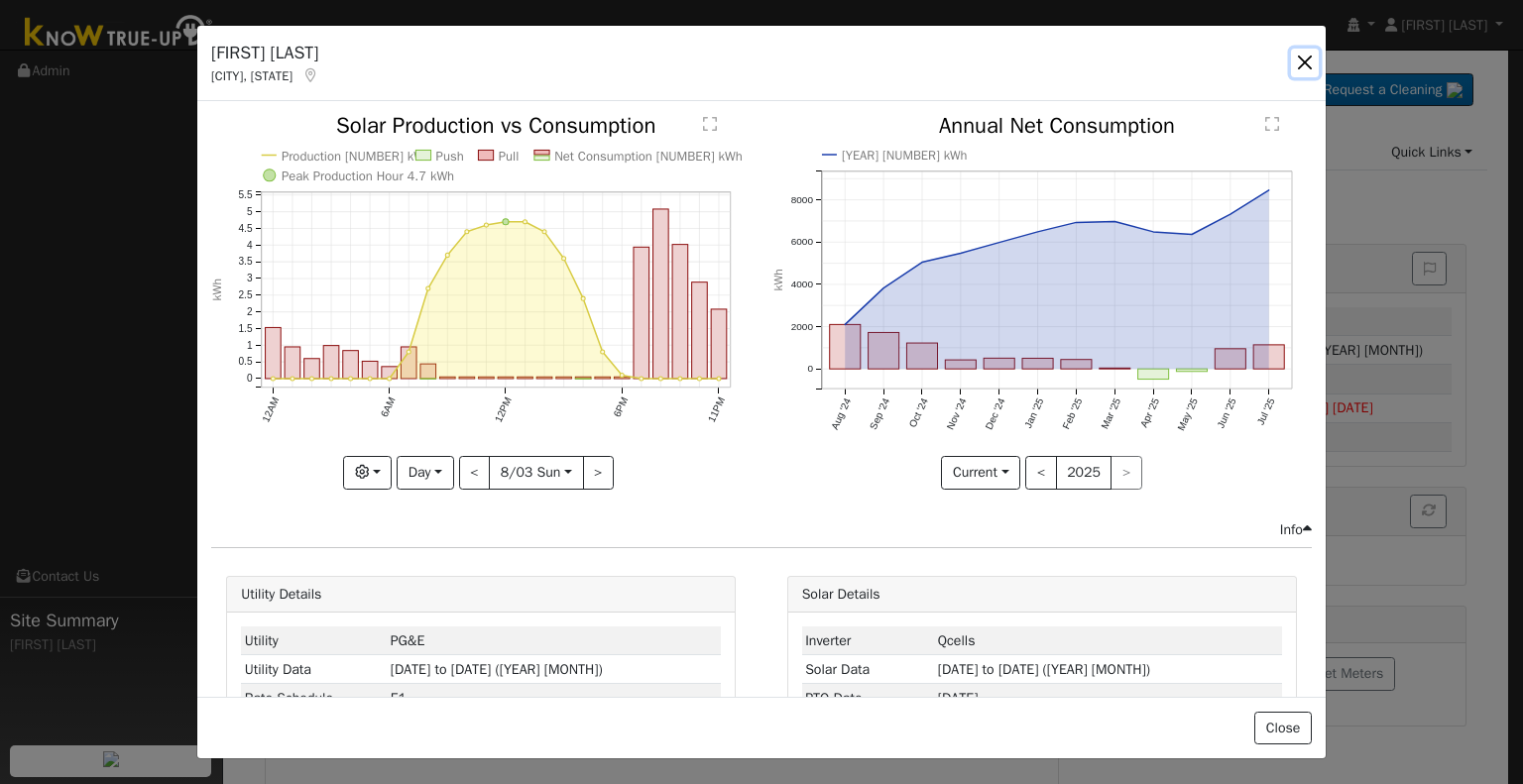 click at bounding box center (1305, 62) 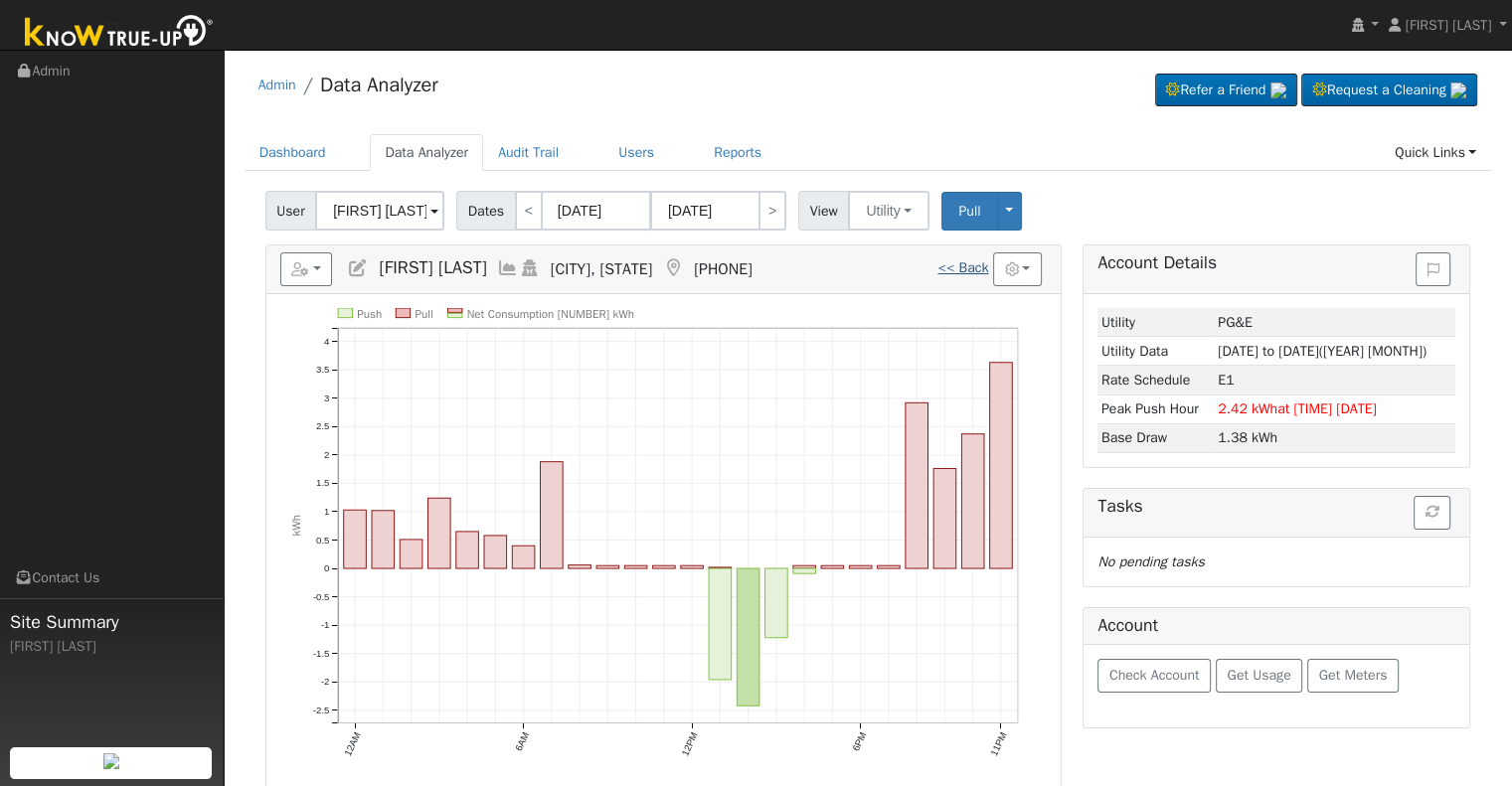 click on "<< Back" at bounding box center [962, 267] 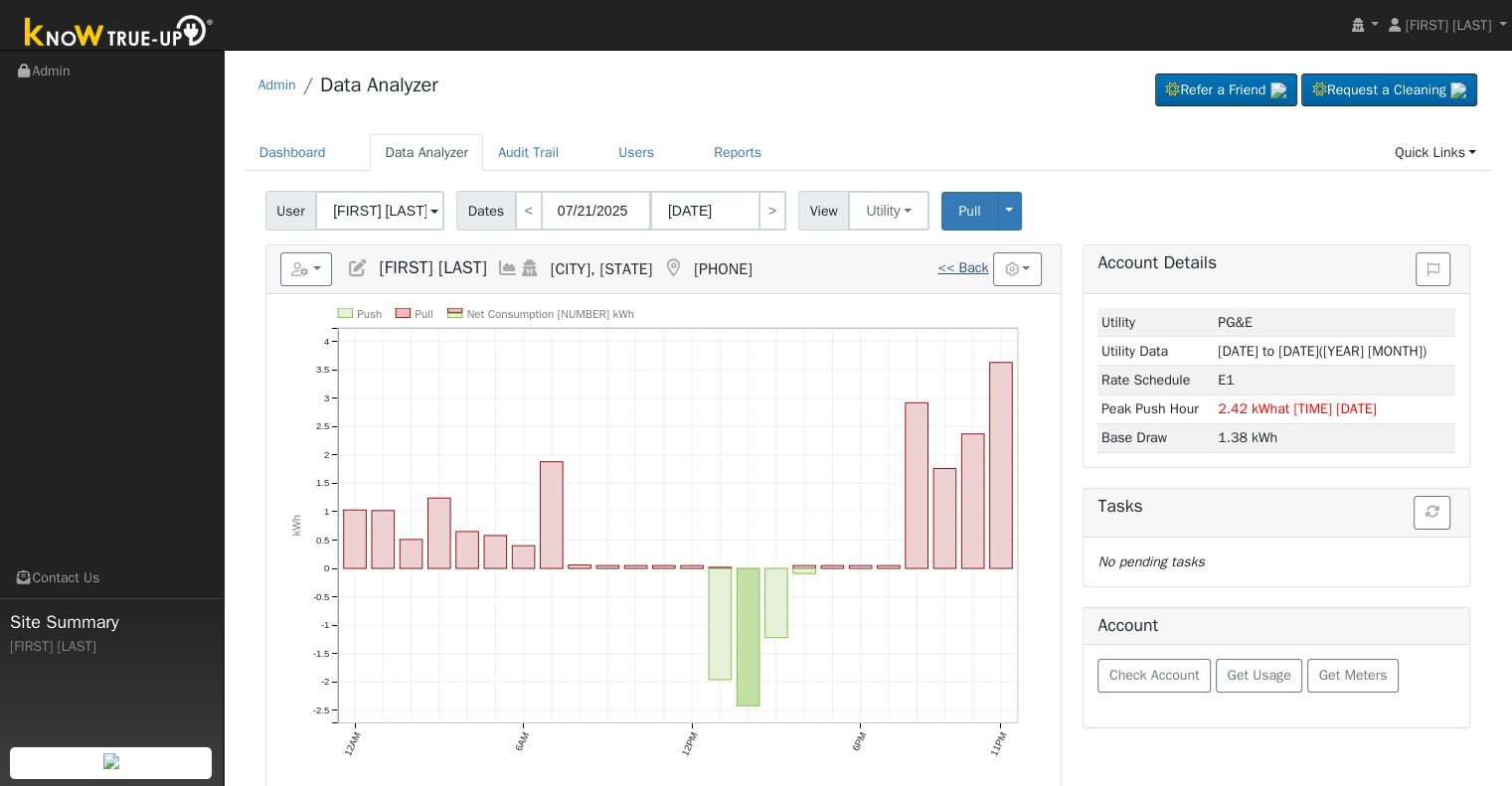 type on "08/04/2025" 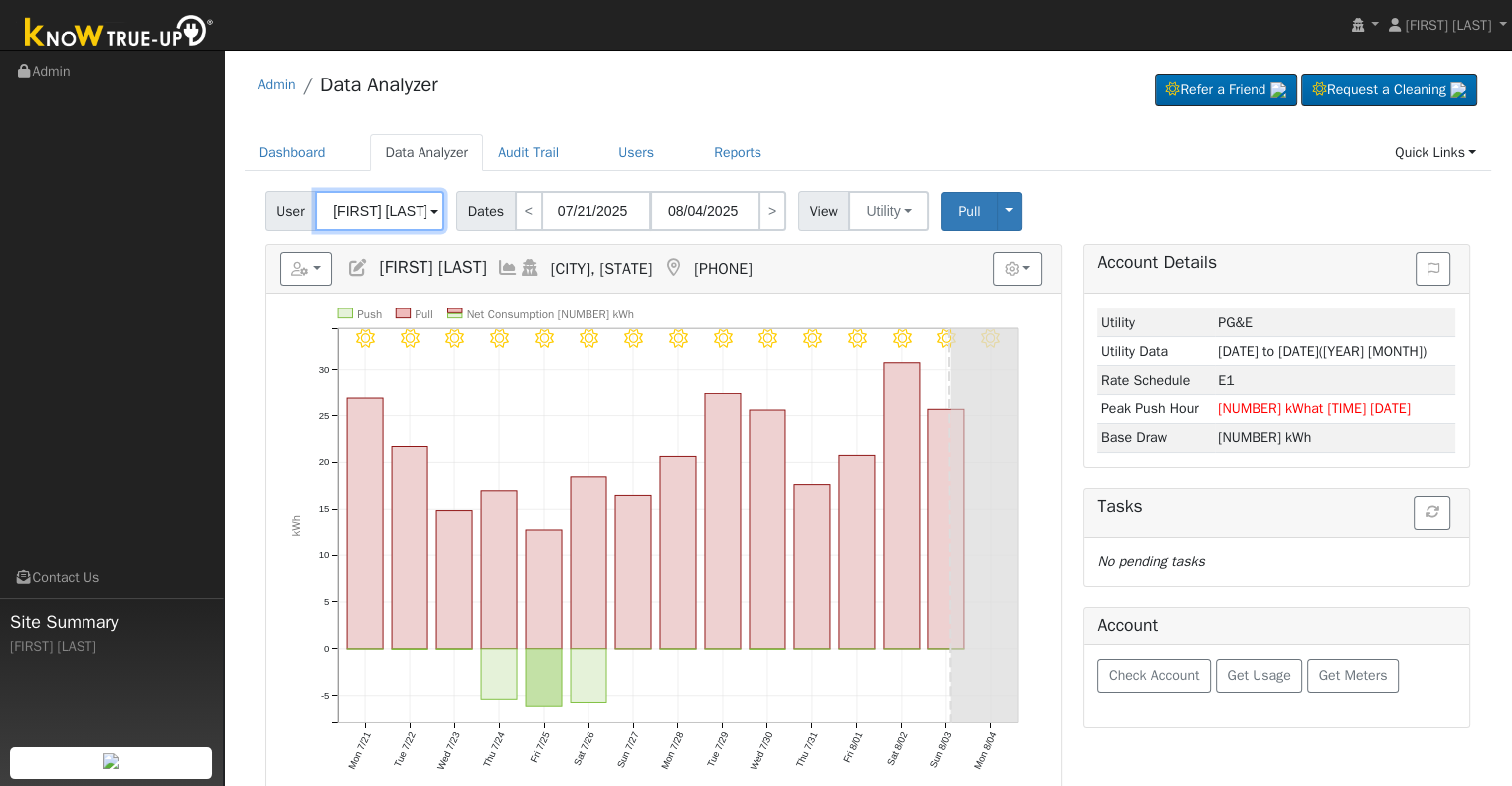 click on "[FIRST] [LAST]" at bounding box center (380, 211) 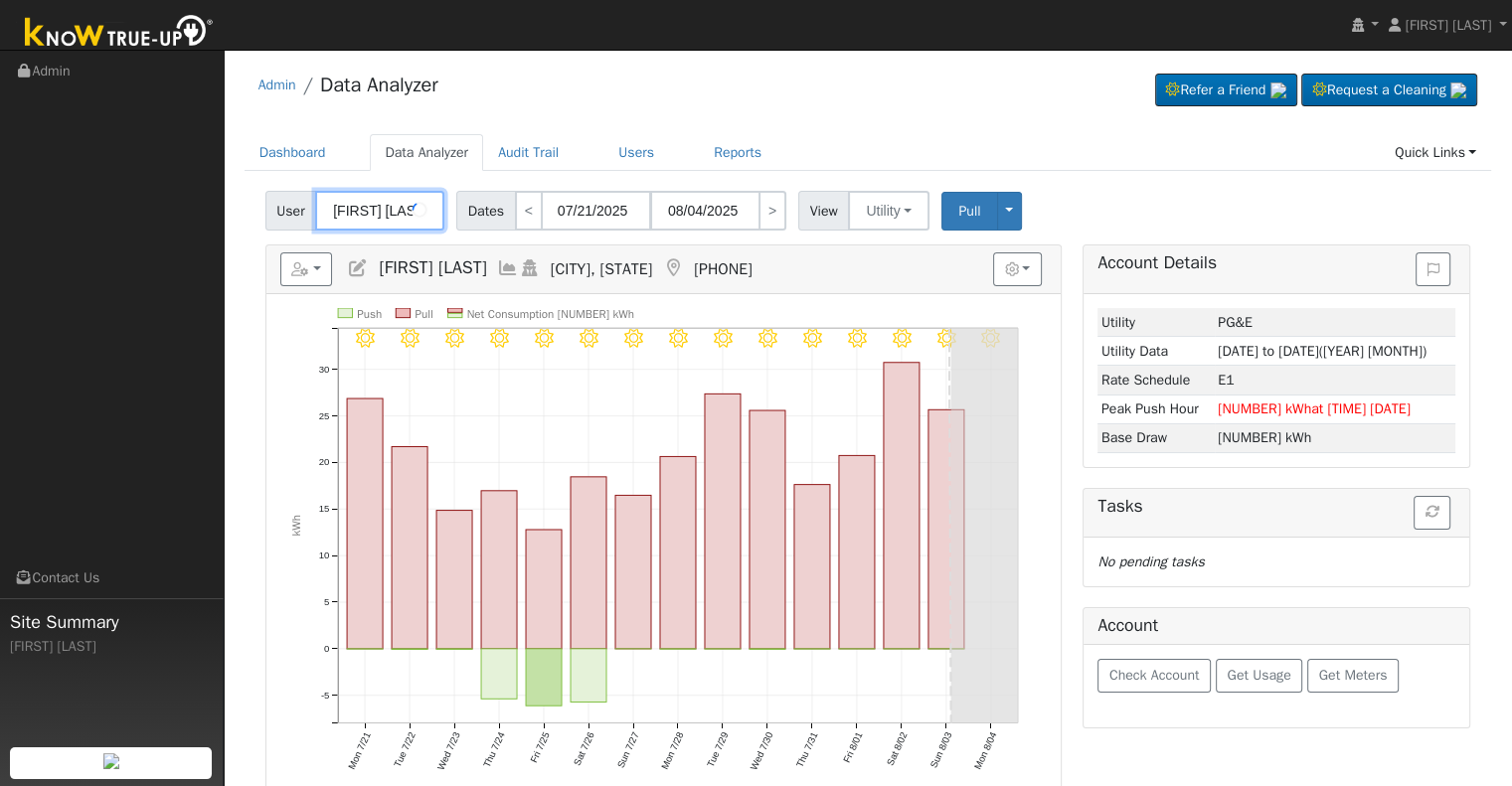 click on "[FIRST] [LAST]" at bounding box center (380, 211) 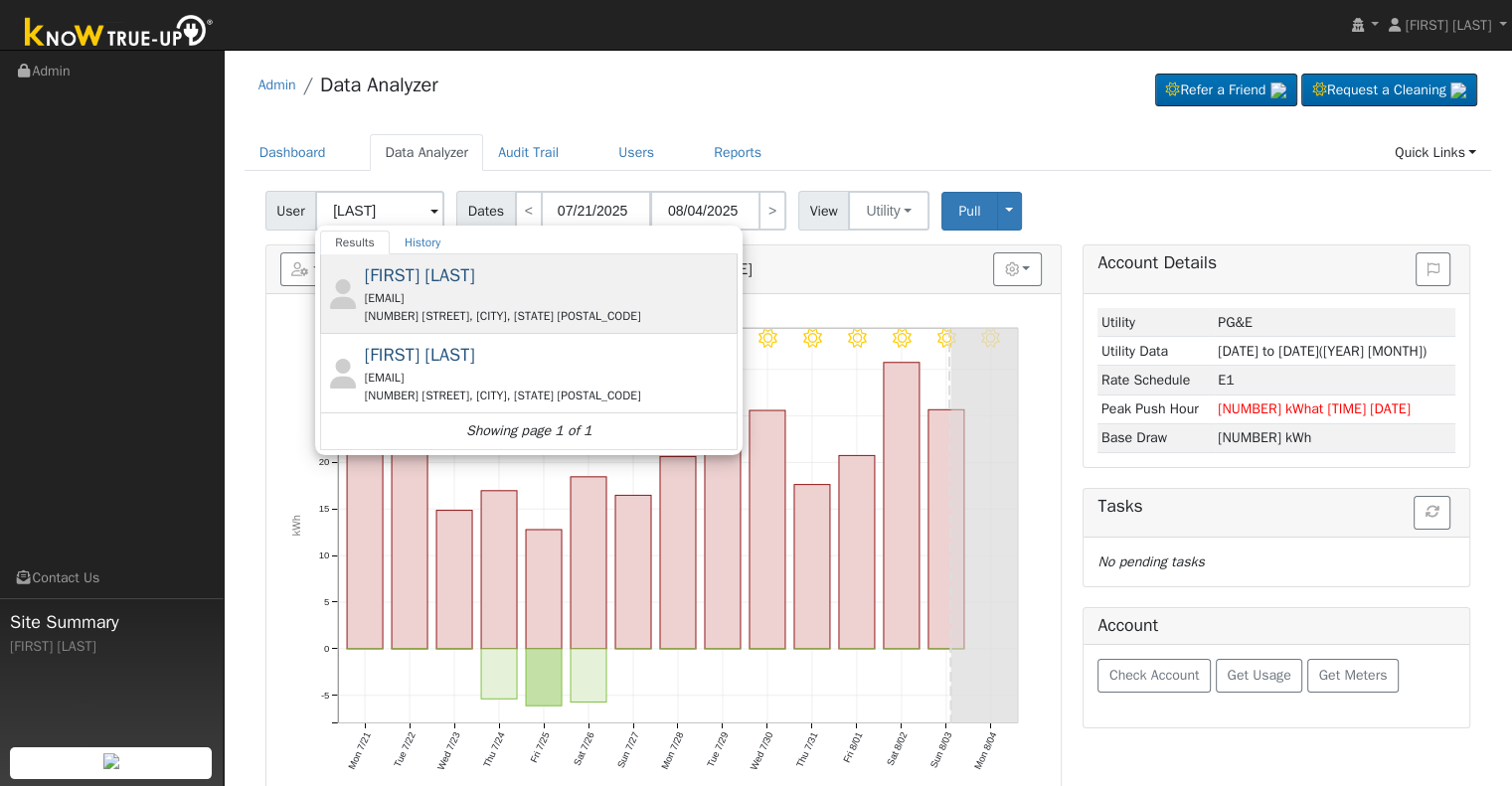 click on "[FIRST] [LAST] [EMAIL] [NUMBER] [STREET], [CITY], [STATE] [POSTAL_CODE]" at bounding box center (549, 293) 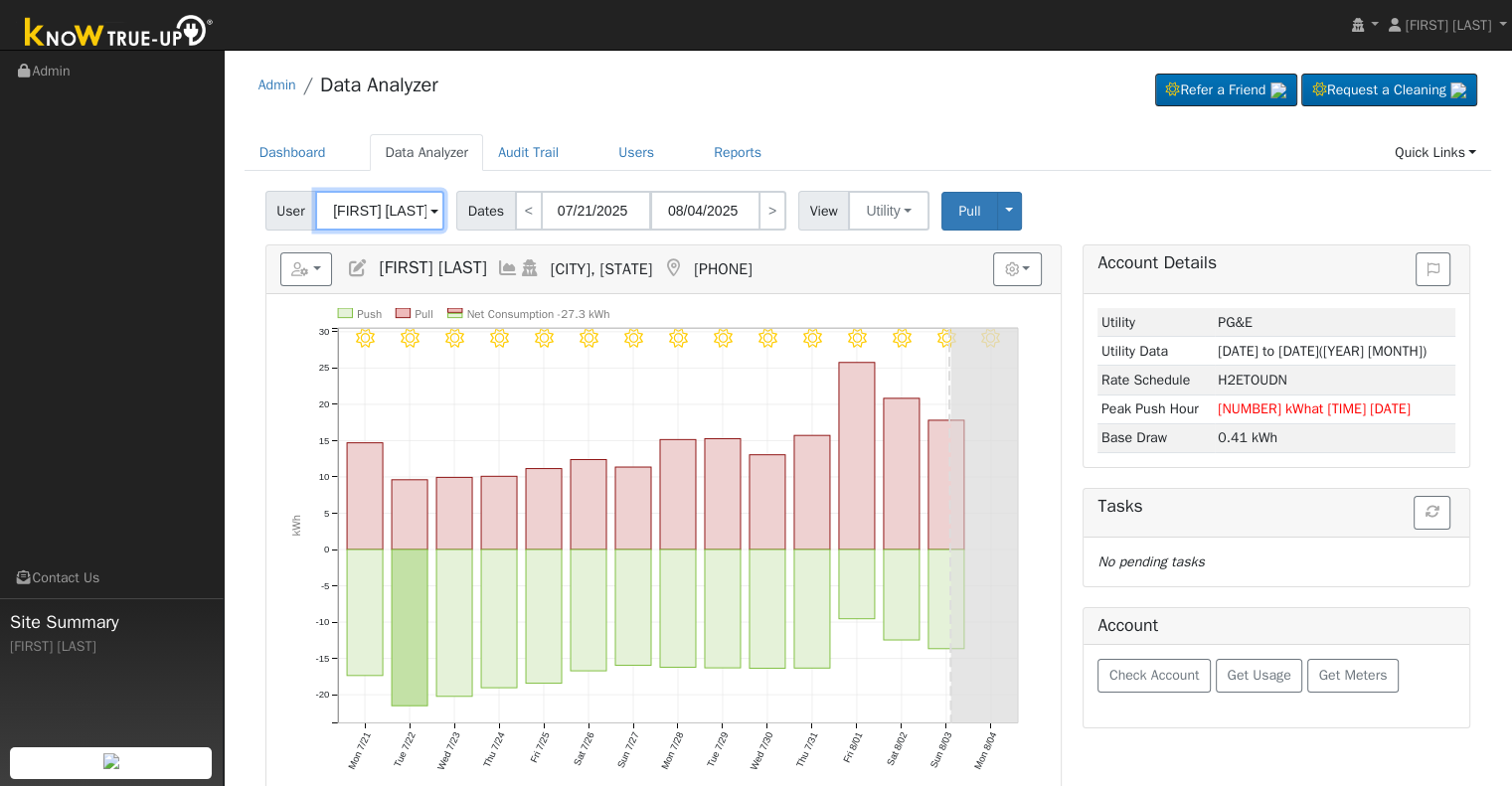 click on "[FIRST] [LAST]" at bounding box center [380, 211] 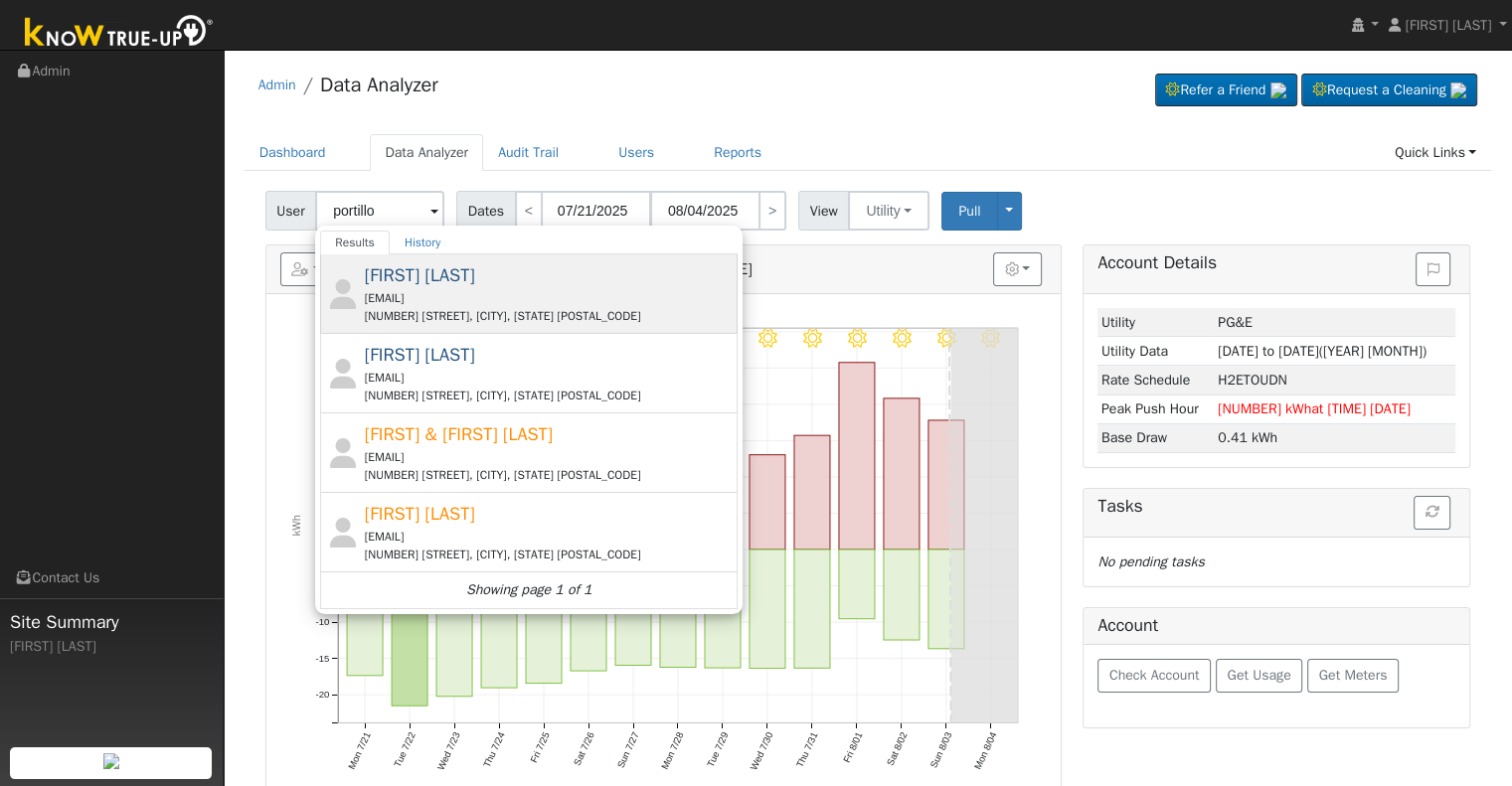 click on "[FIRST] [LAST] [EMAIL] [NUMBER] [STREET], [CITY], [STATE] [POSTAL_CODE]" at bounding box center [549, 293] 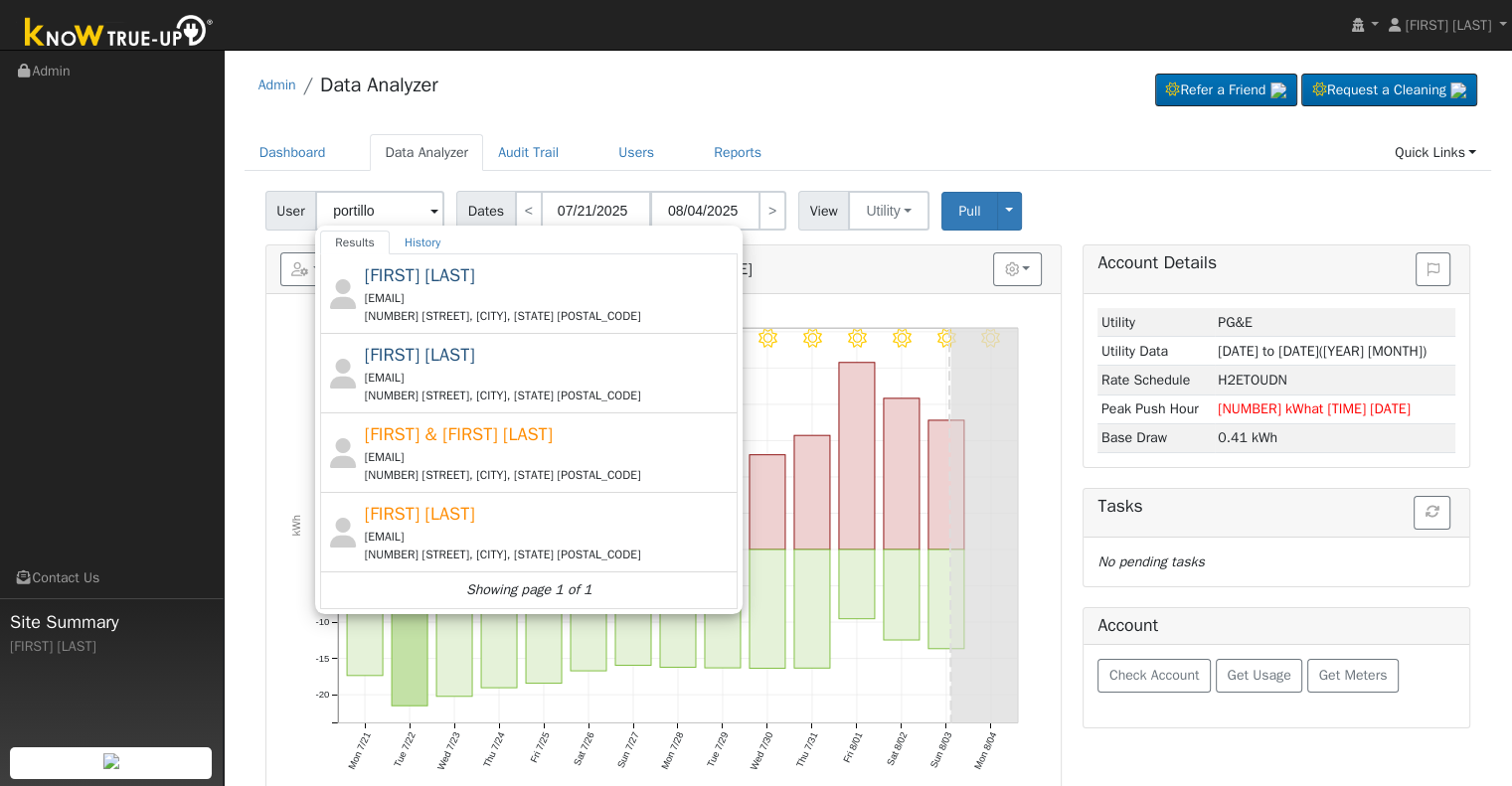 type on "[FIRST] [LAST]" 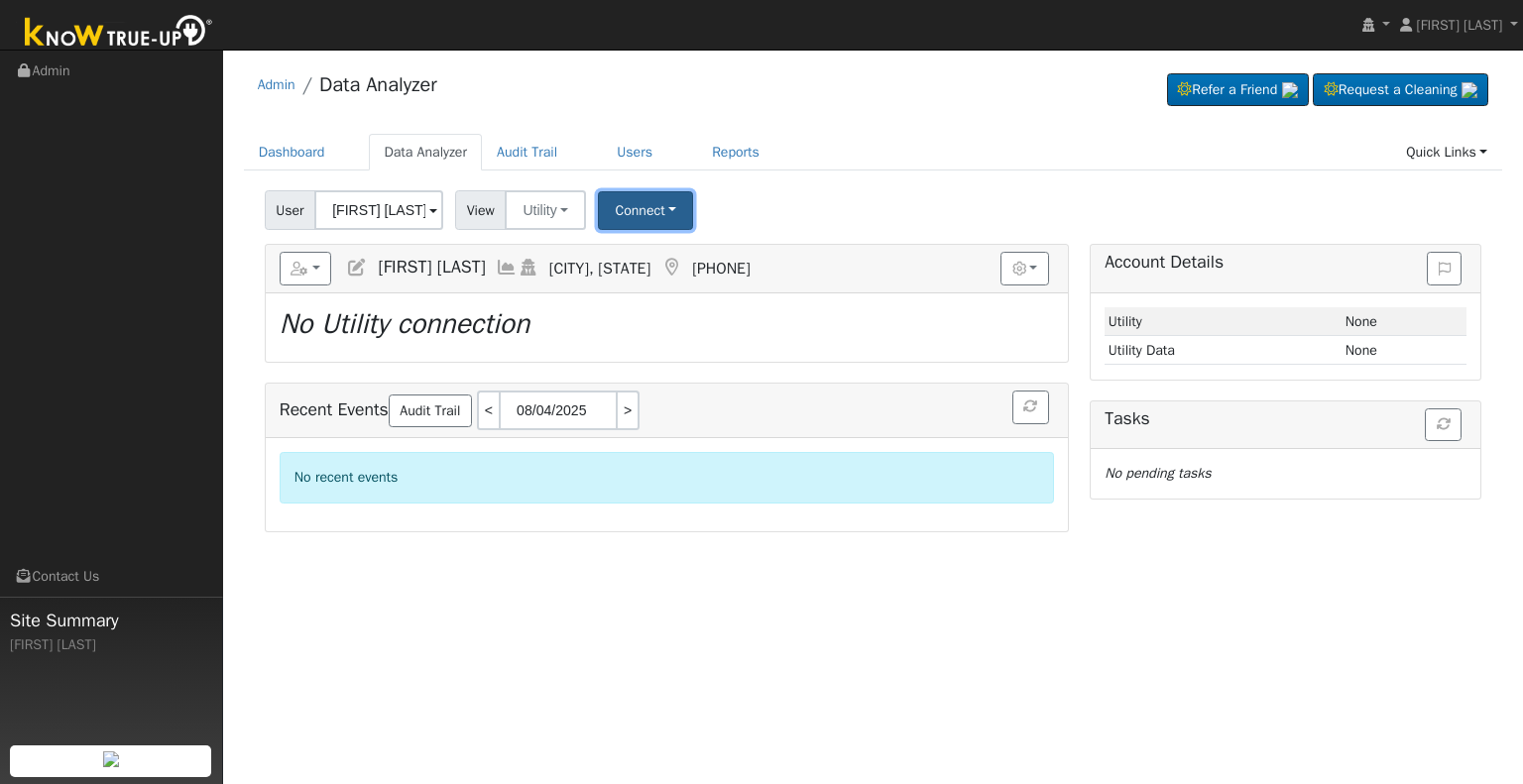 click on "Connect" at bounding box center (645, 210) 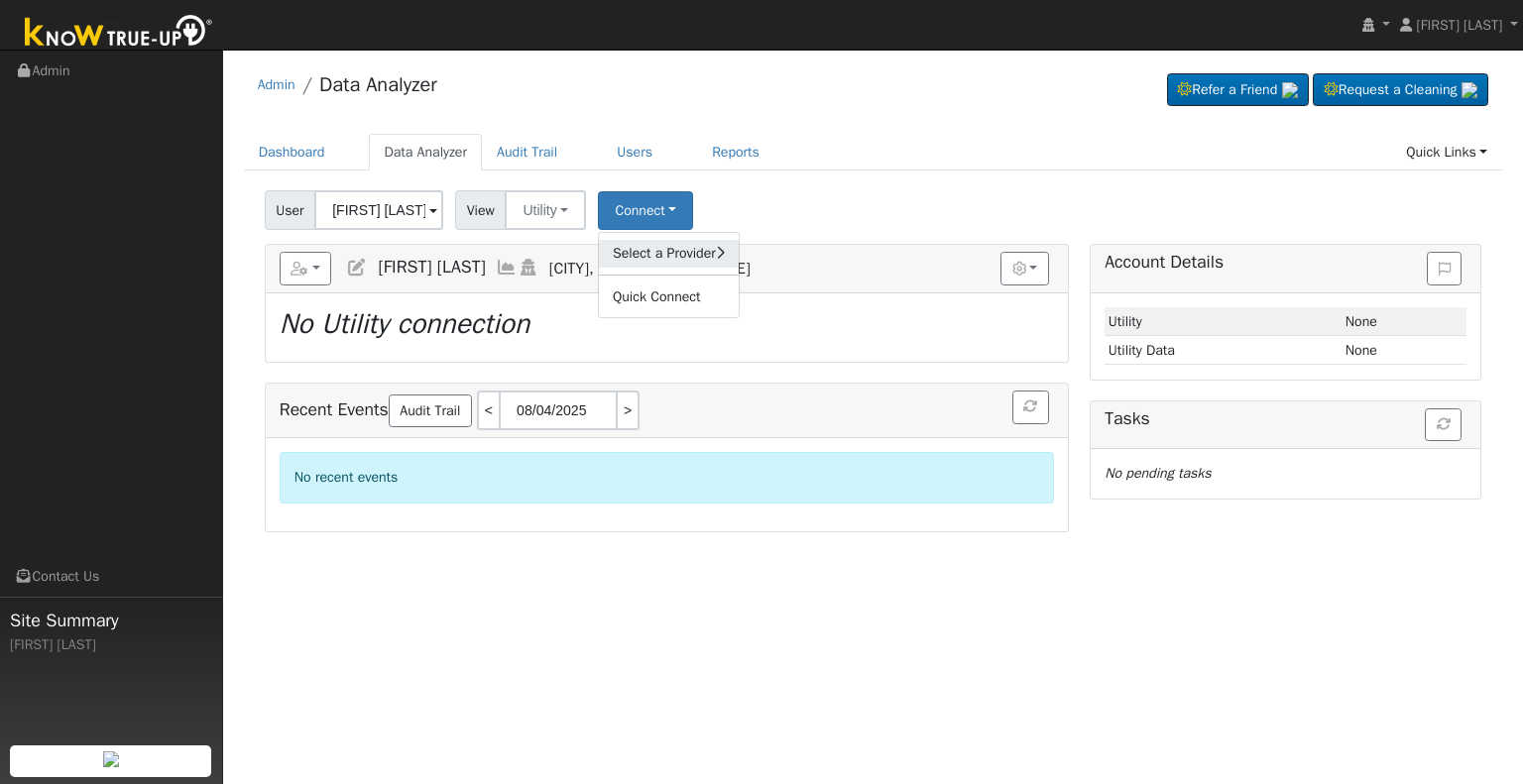 click on "Select a Provider" 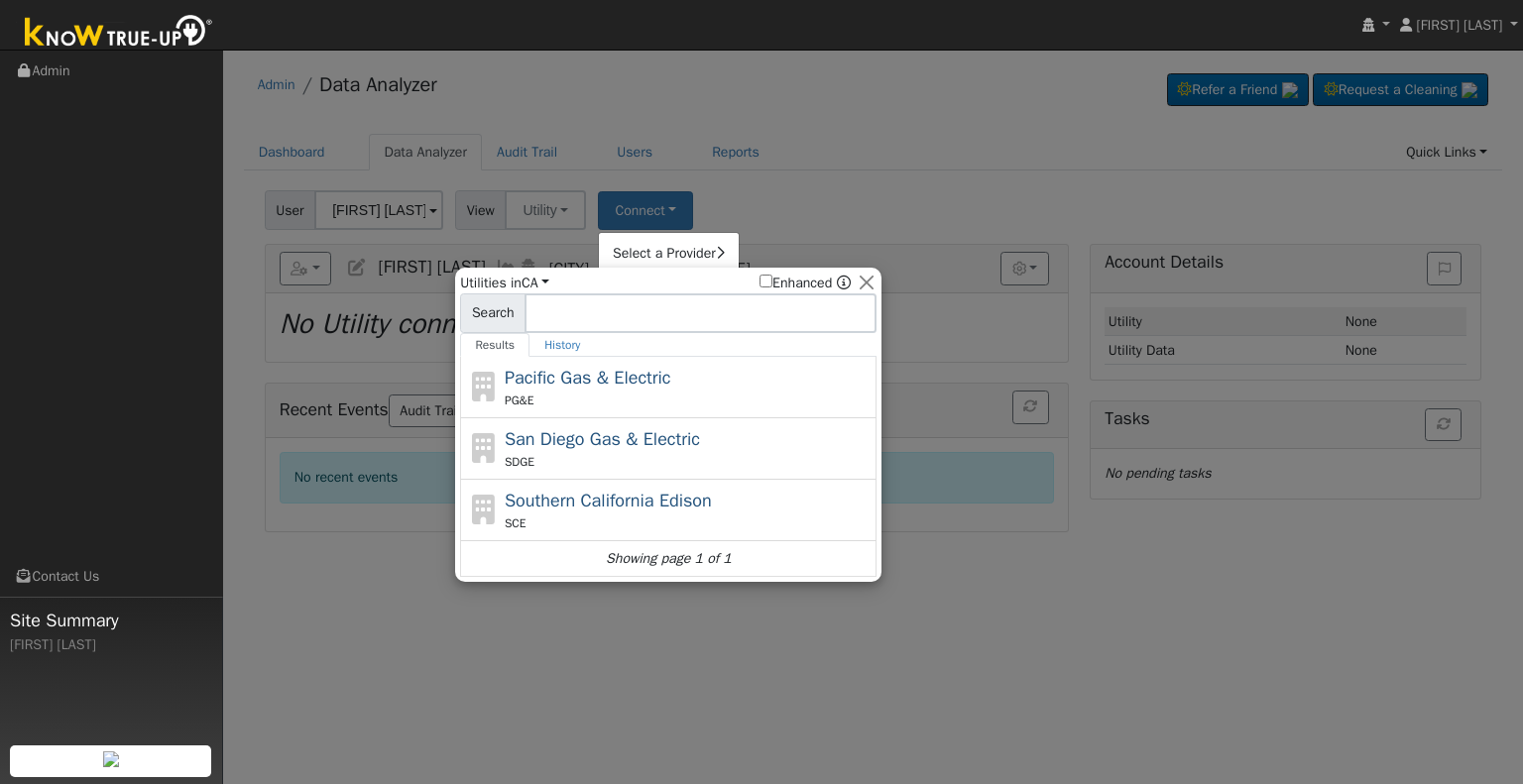 click on "Pacific Gas & Electric" at bounding box center (588, 378) 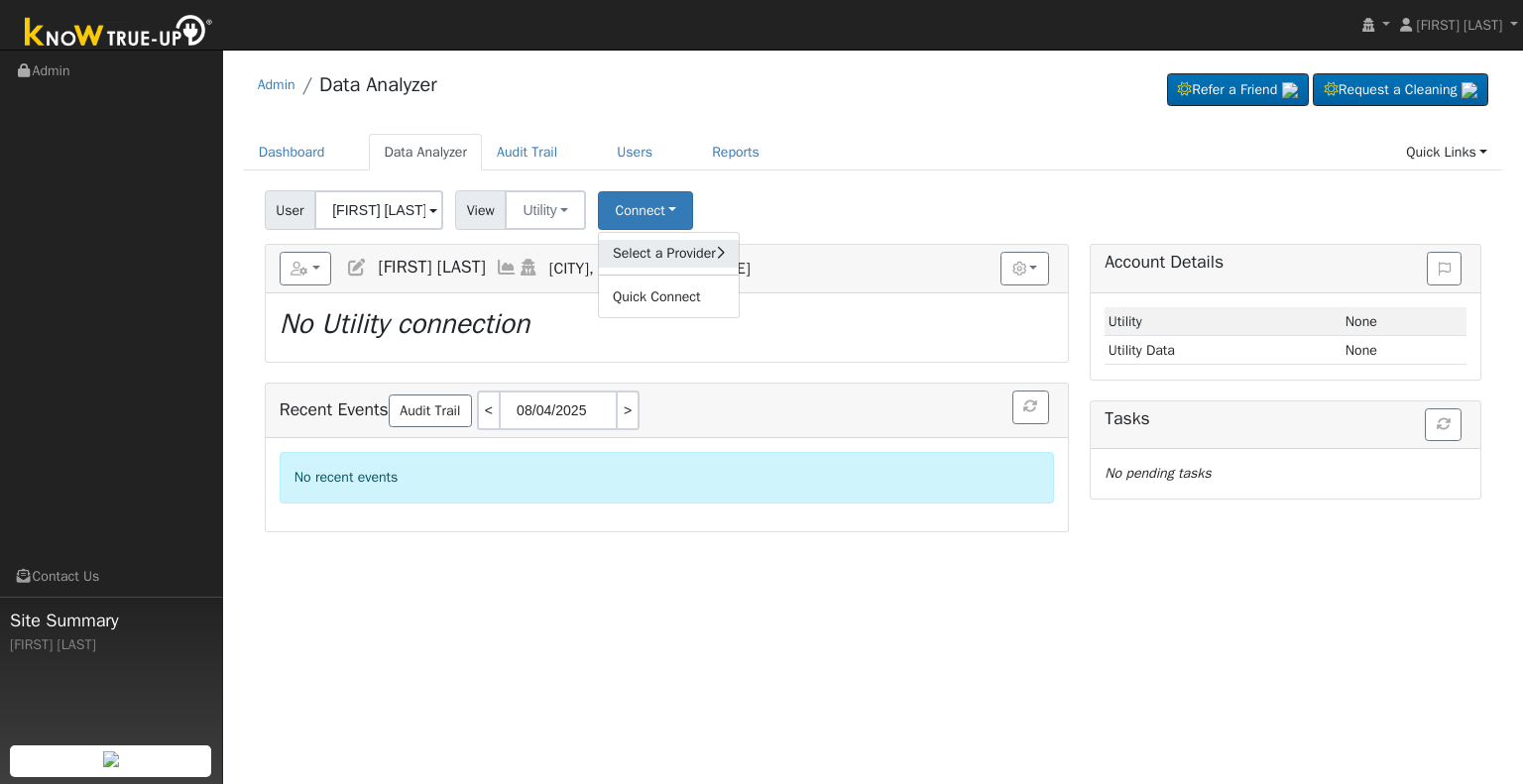click on "Select a Provider" 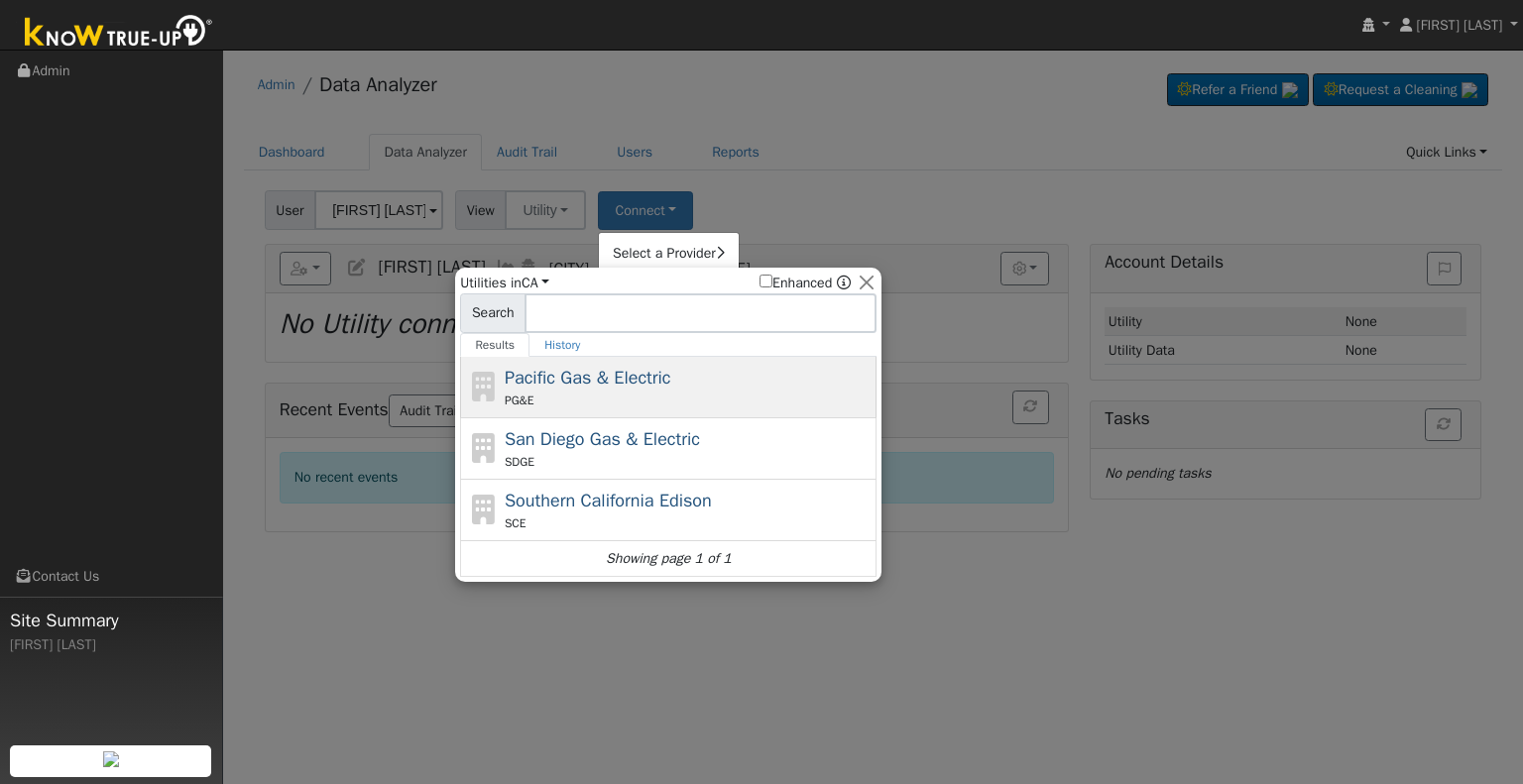 click on "PG&E" at bounding box center [688, 400] 